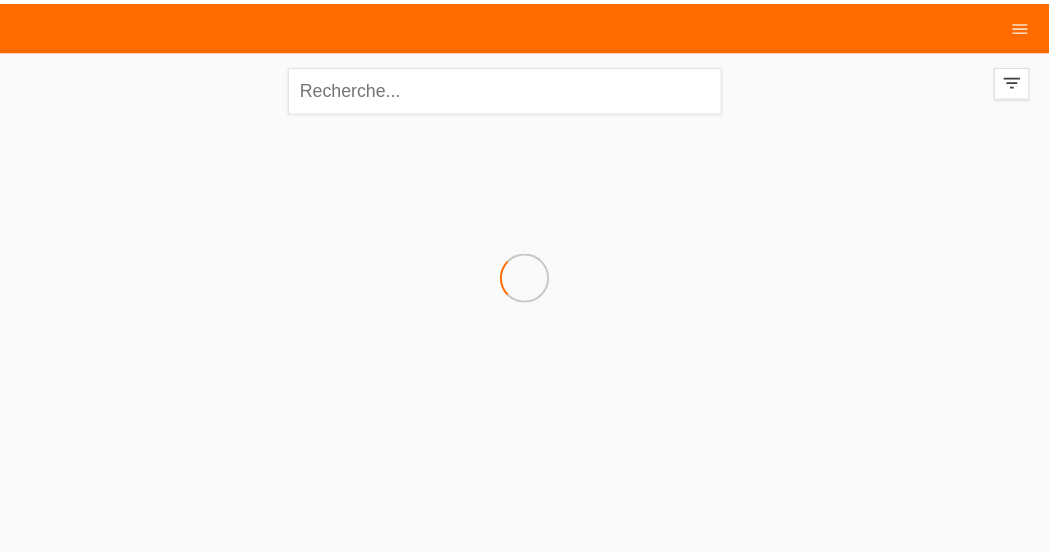 scroll, scrollTop: 0, scrollLeft: 0, axis: both 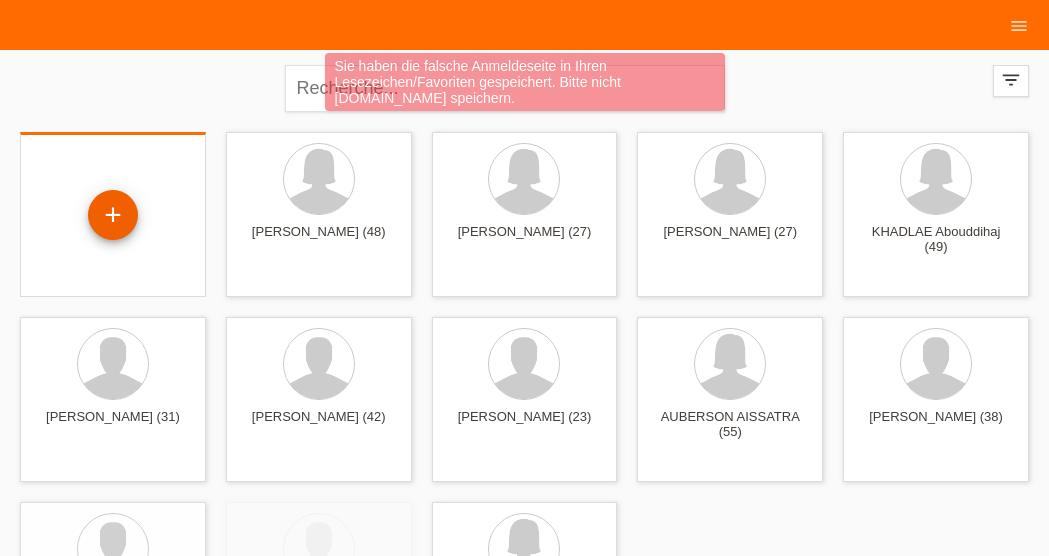click on "+" at bounding box center (113, 215) 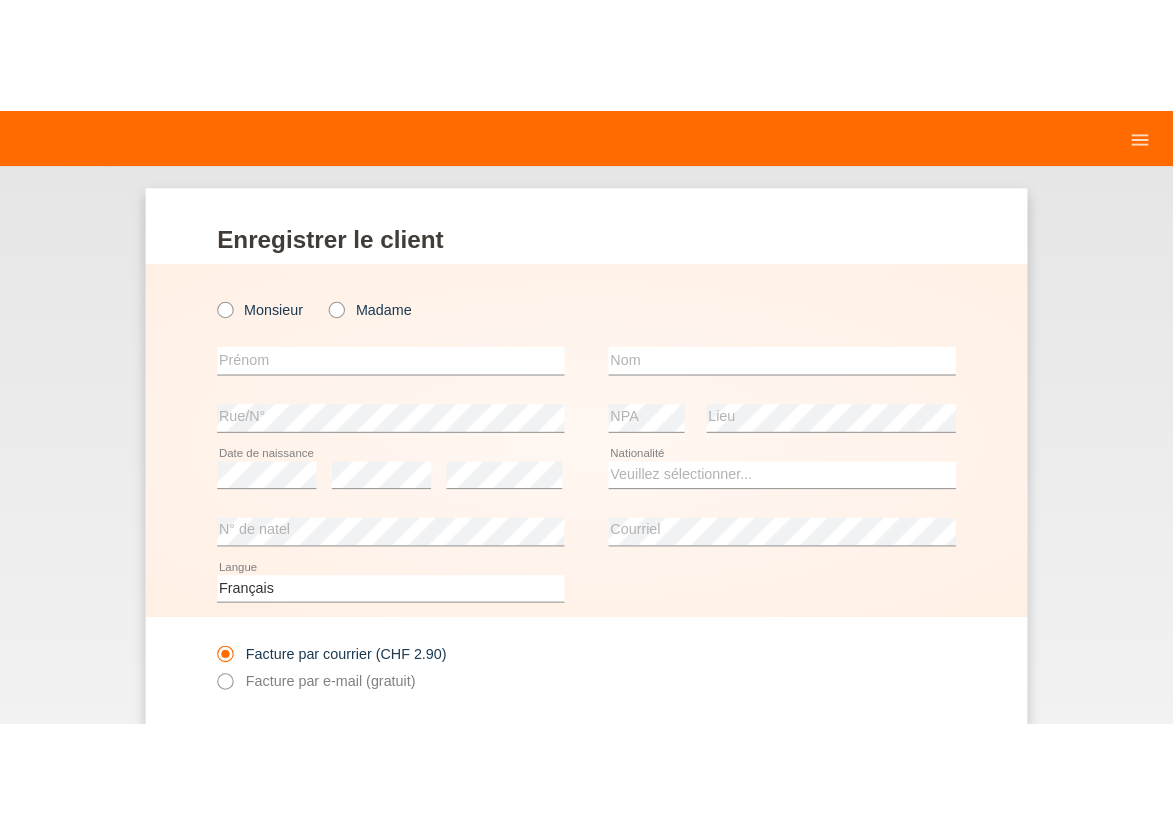 scroll, scrollTop: 0, scrollLeft: 0, axis: both 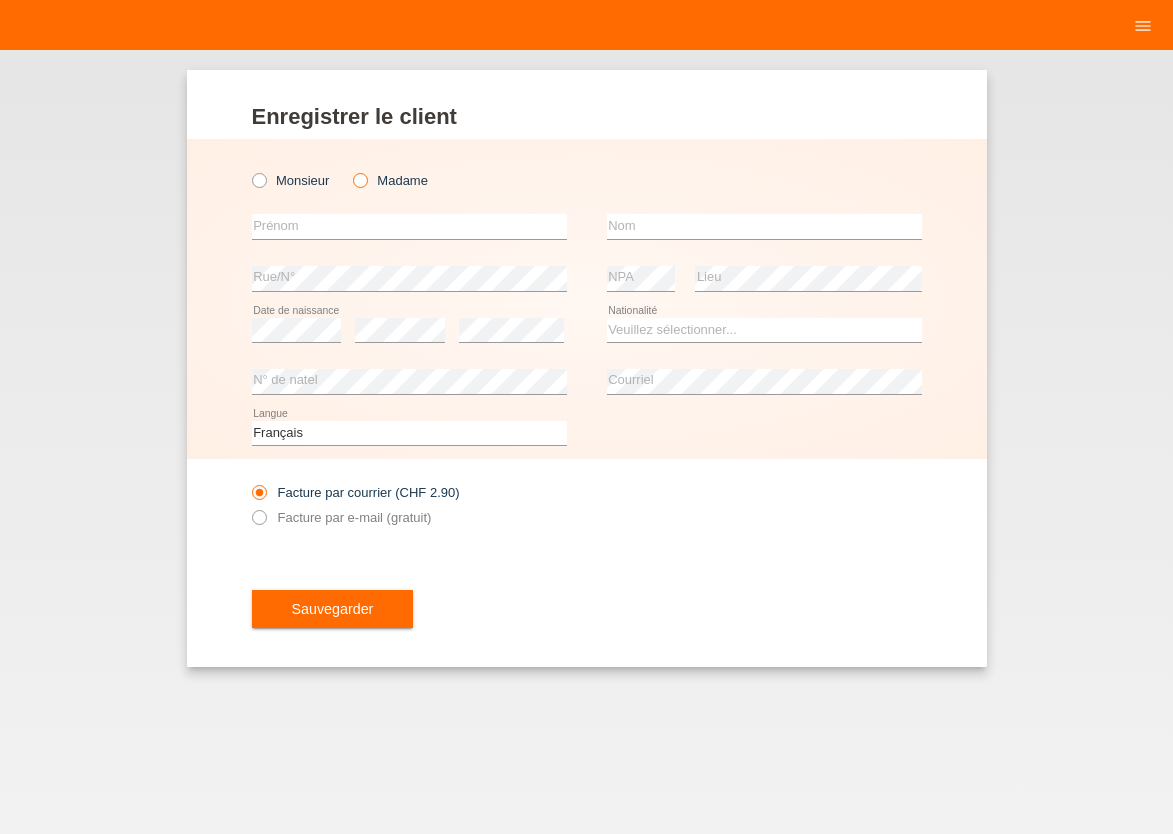 click at bounding box center [350, 170] 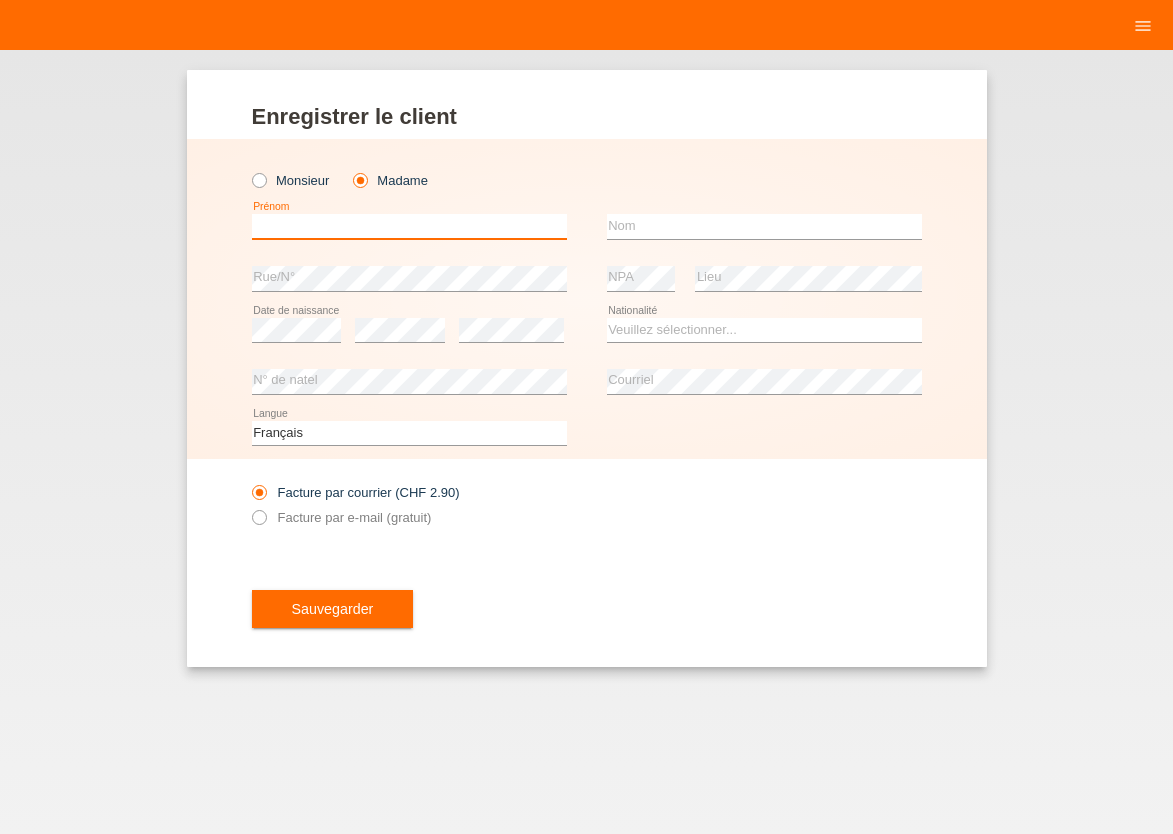 click at bounding box center [409, 226] 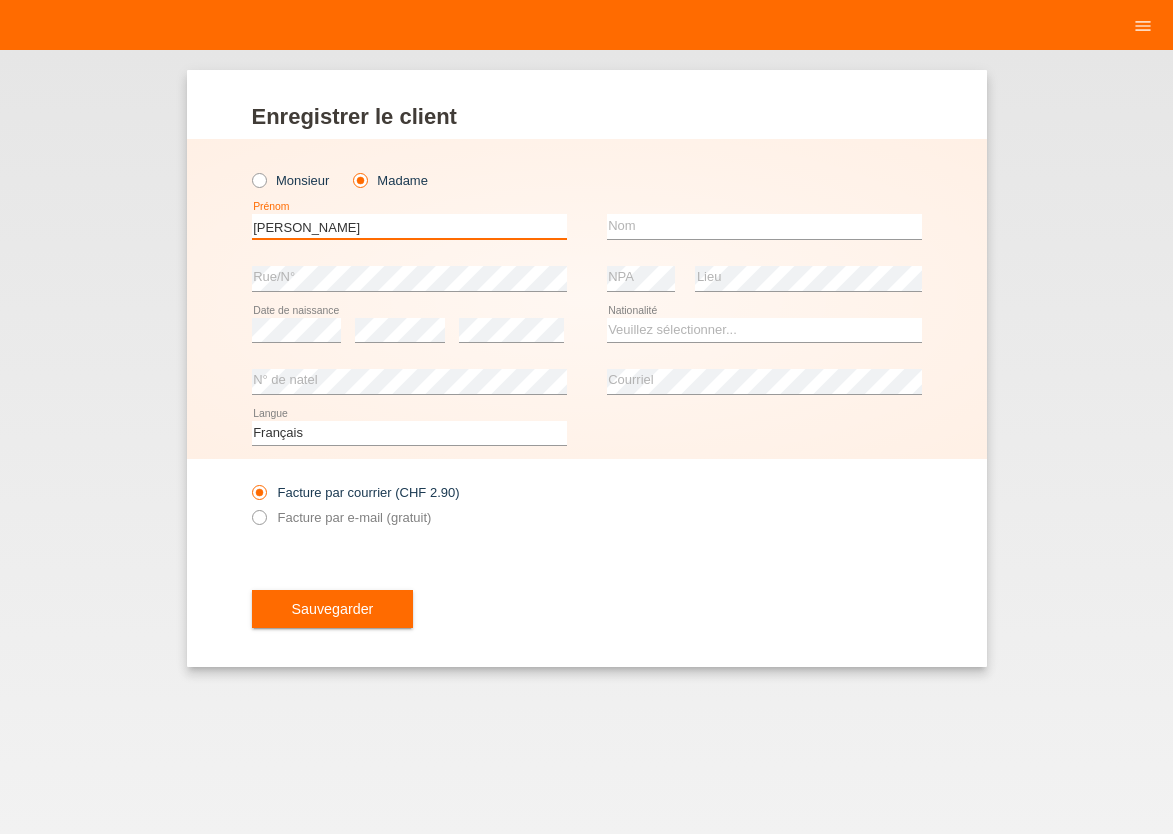 type on "[PERSON_NAME] [PERSON_NAME]" 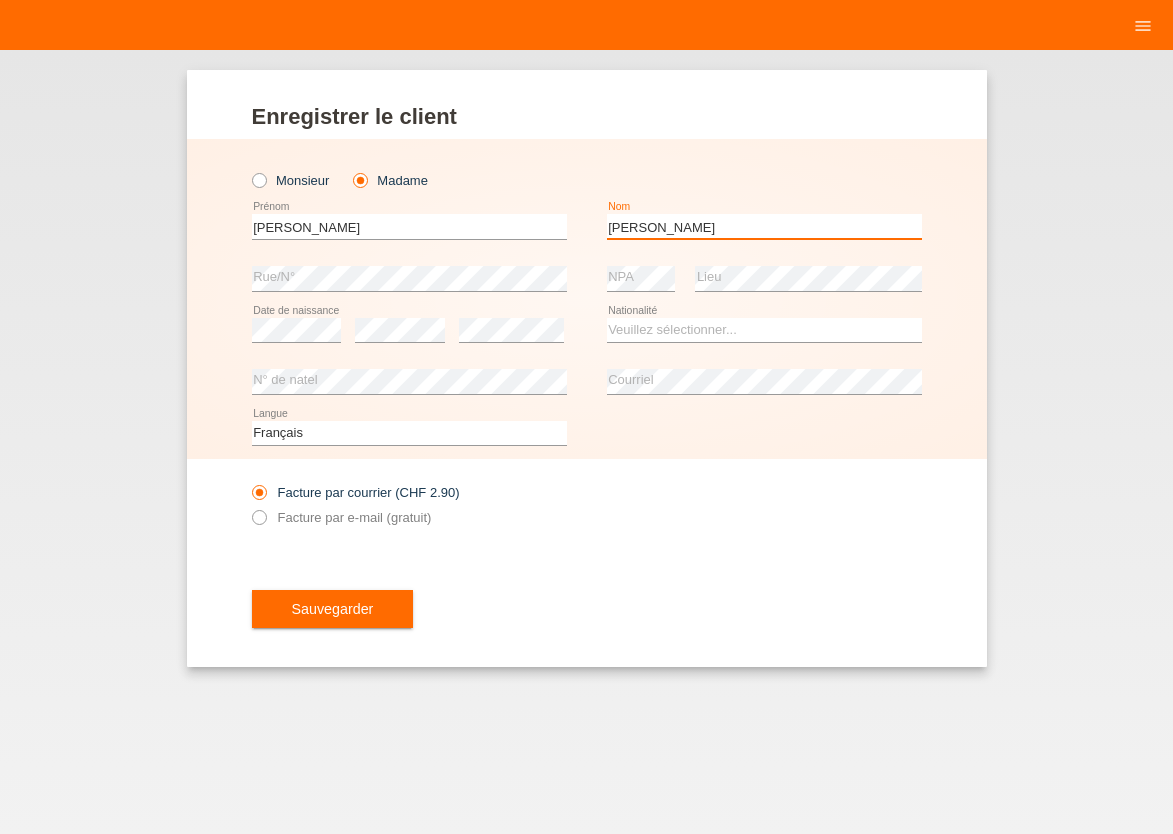 type on "[PERSON_NAME]" 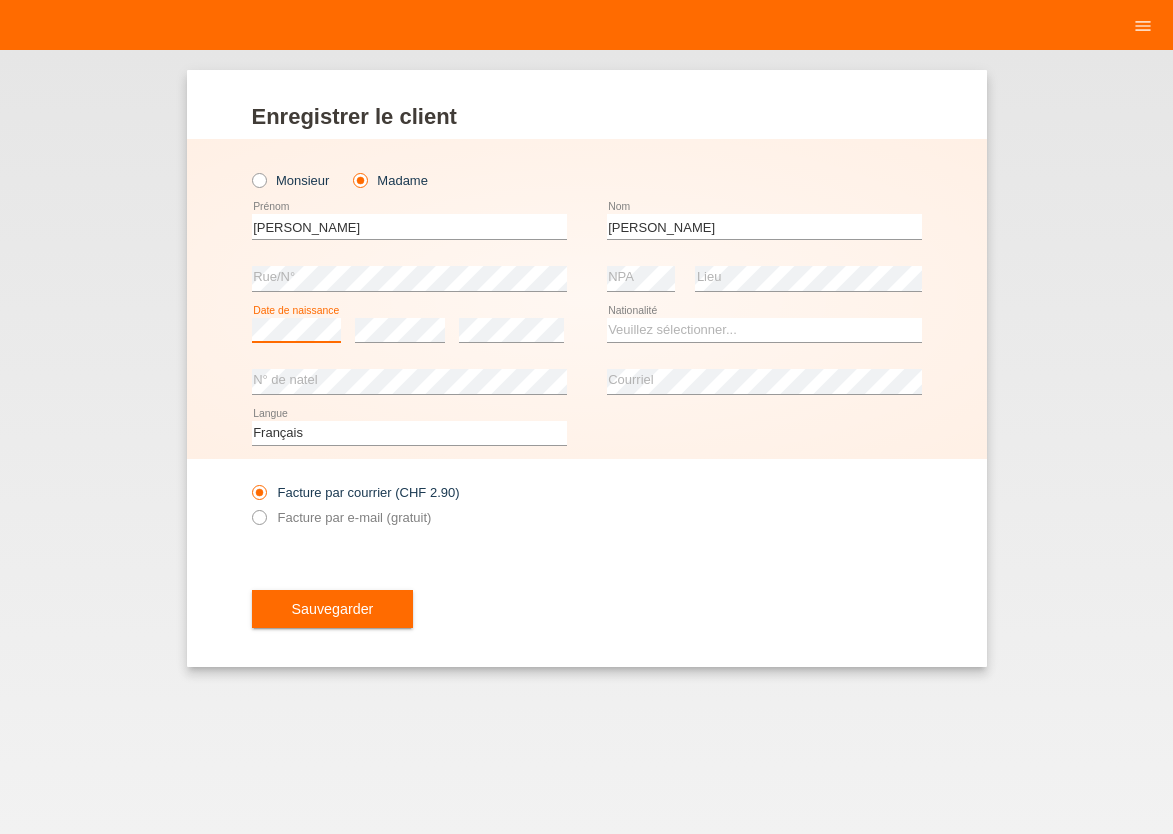scroll, scrollTop: 0, scrollLeft: 0, axis: both 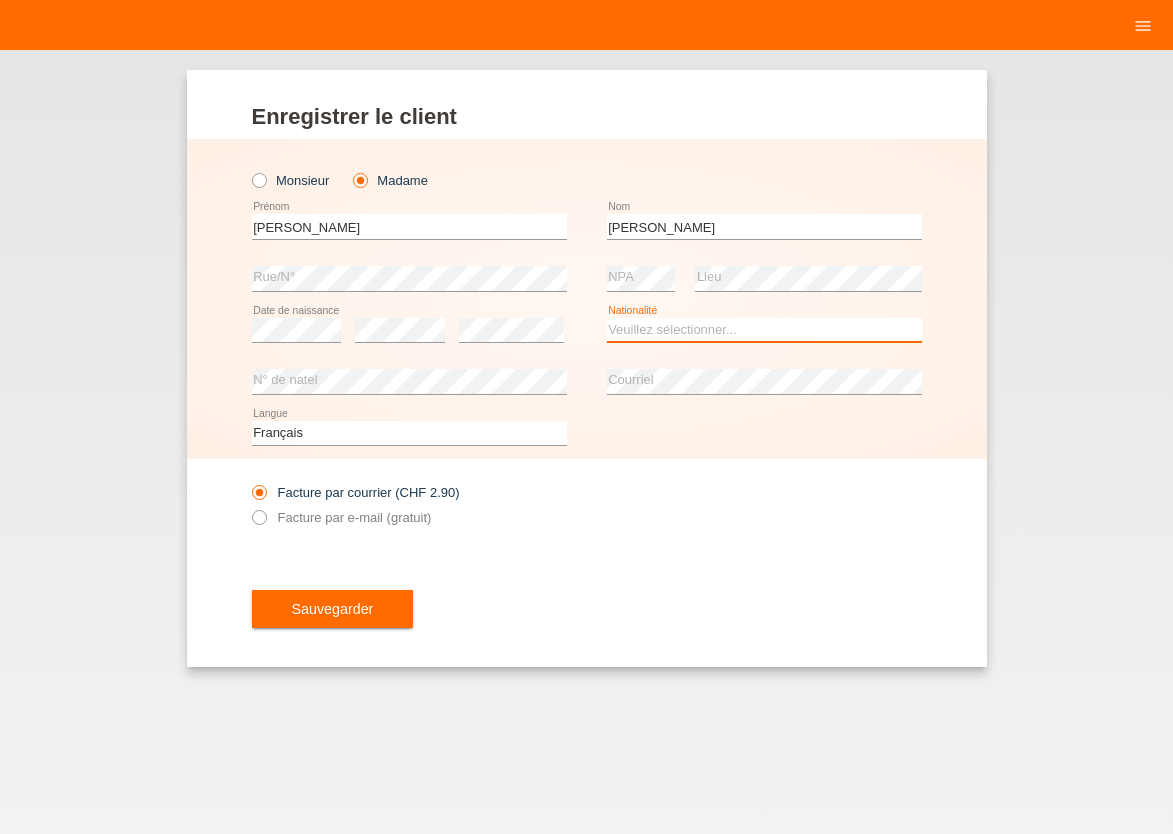 click on "Veuillez sélectionner...
Suisse
Allemagne
Autriche
Liechtenstein
------------
Afghanistan
Afrique du Sud
Åland
Albanie
Algérie Allemagne Andorre Angola Anguilla Antarctique Antigua-et-Barbuda Argentine" at bounding box center (764, 330) 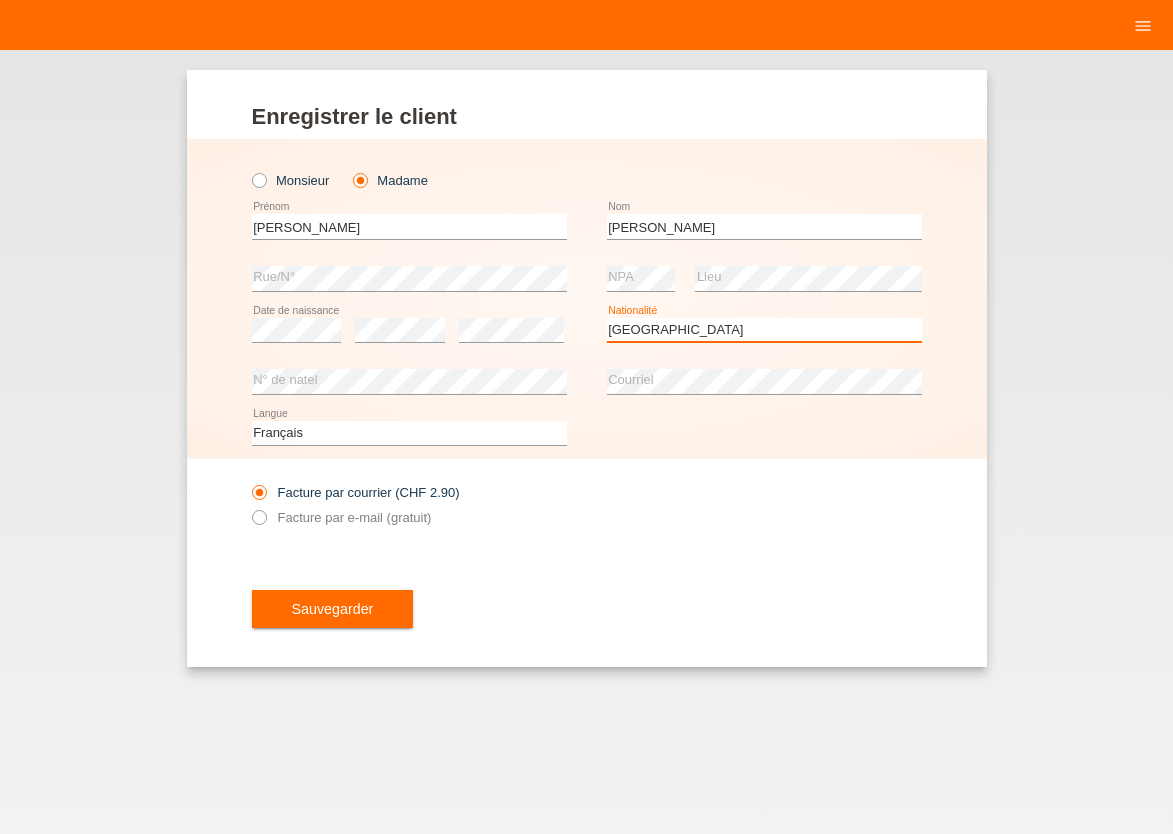 click on "Portugal" at bounding box center (0, 0) 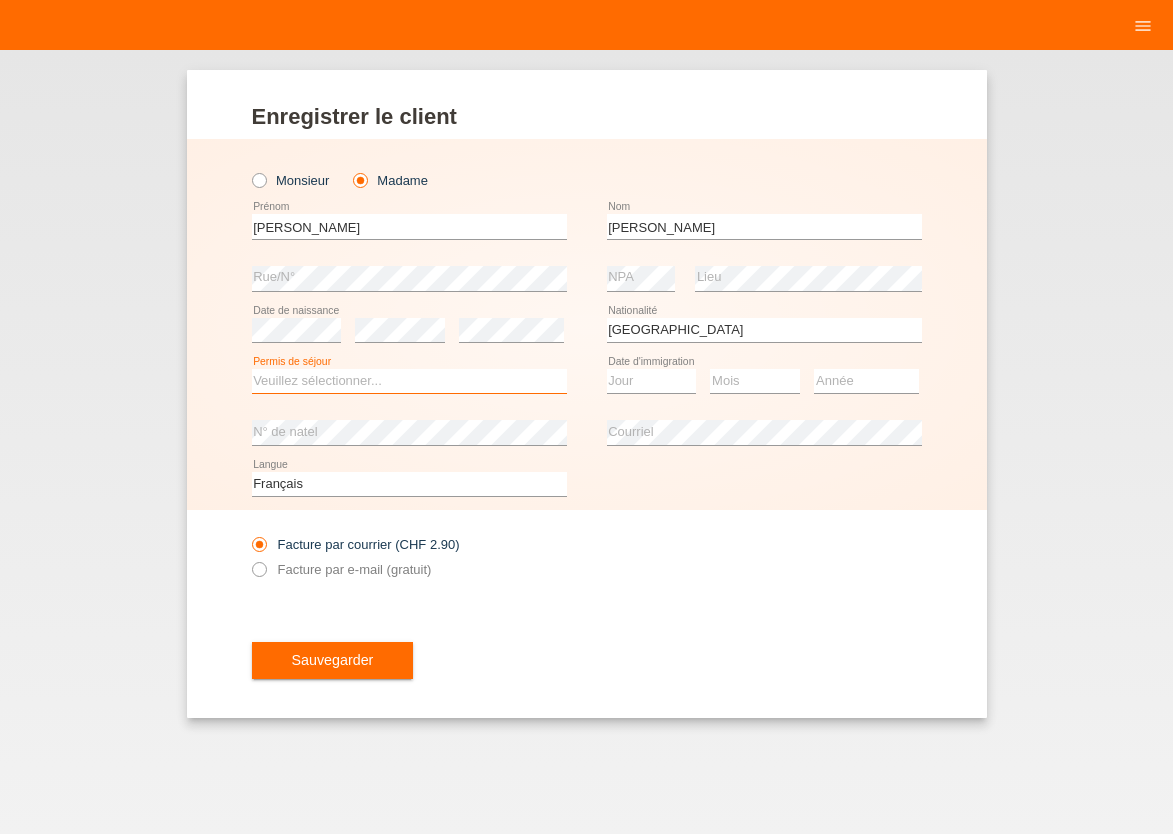 click on "Veuillez sélectionner...
C
B
B - Statut de réfugié
Autre" at bounding box center [409, 381] 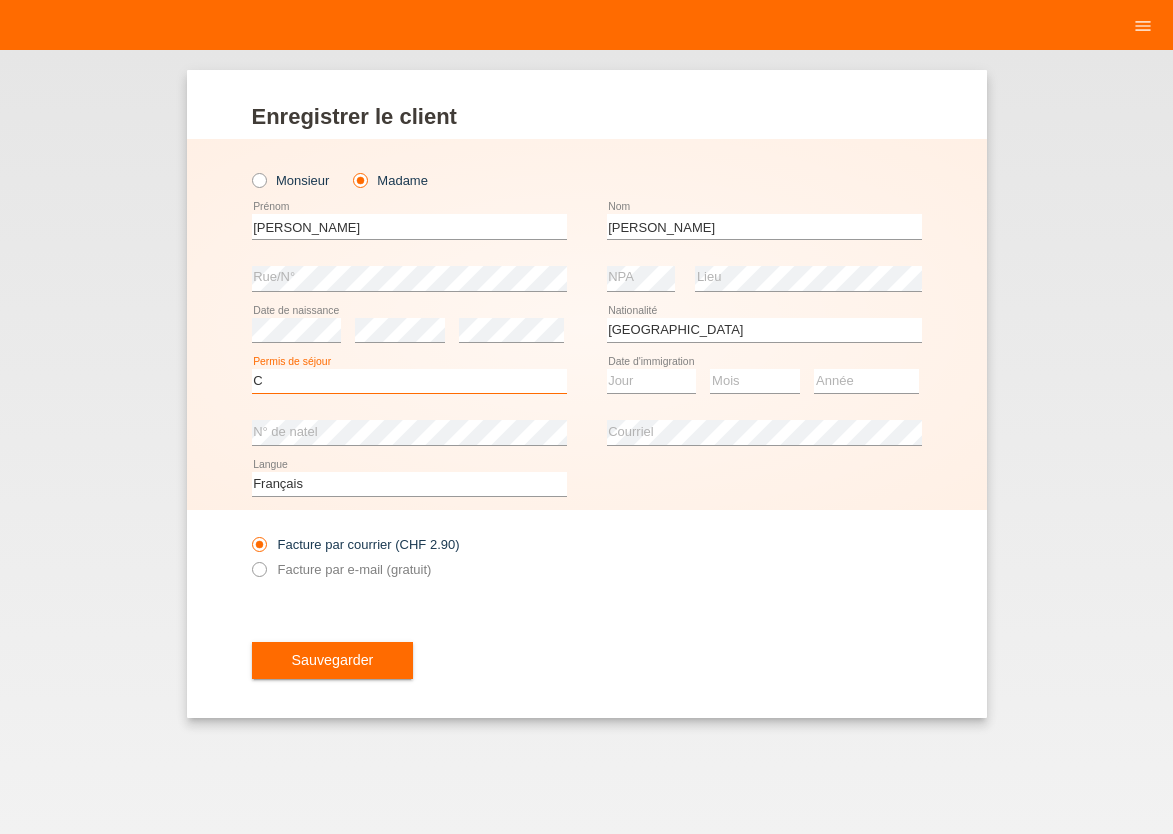click on "C" at bounding box center [0, 0] 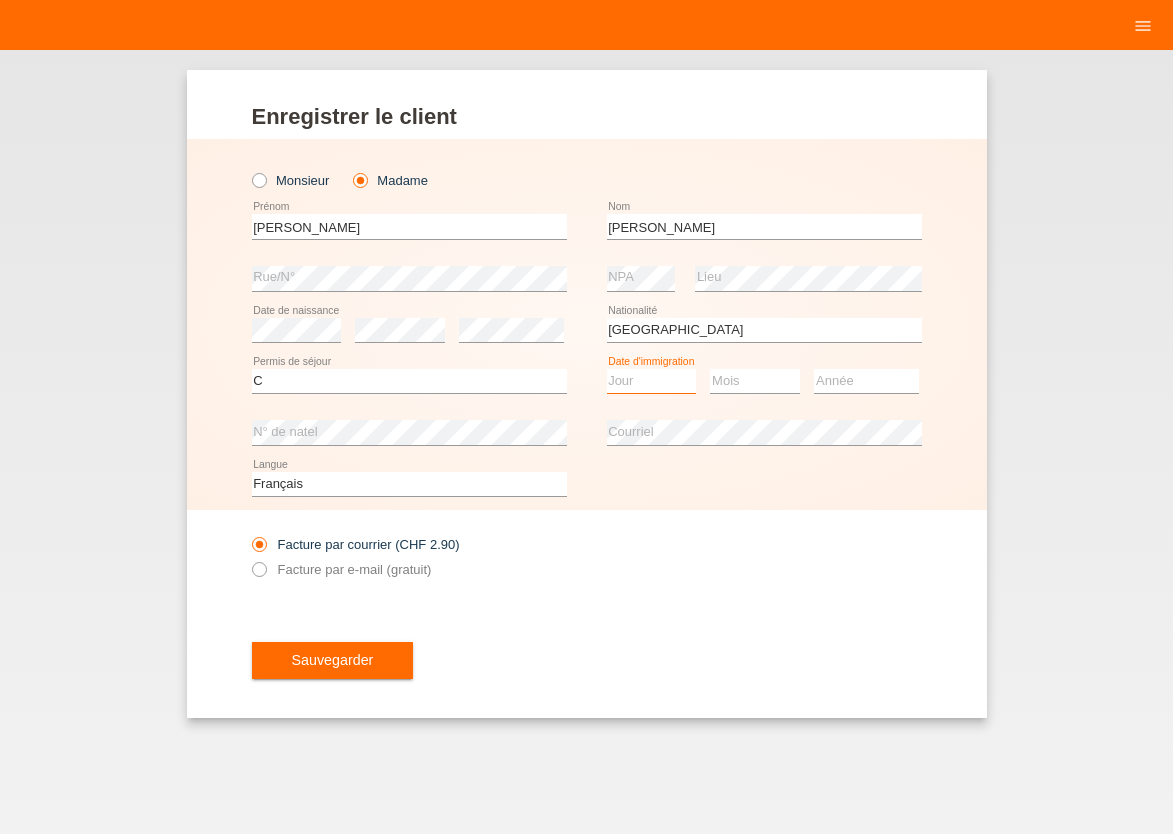 click on "Jour
01
02
03
04
05
06
07
08
09
10 11" at bounding box center [652, 381] 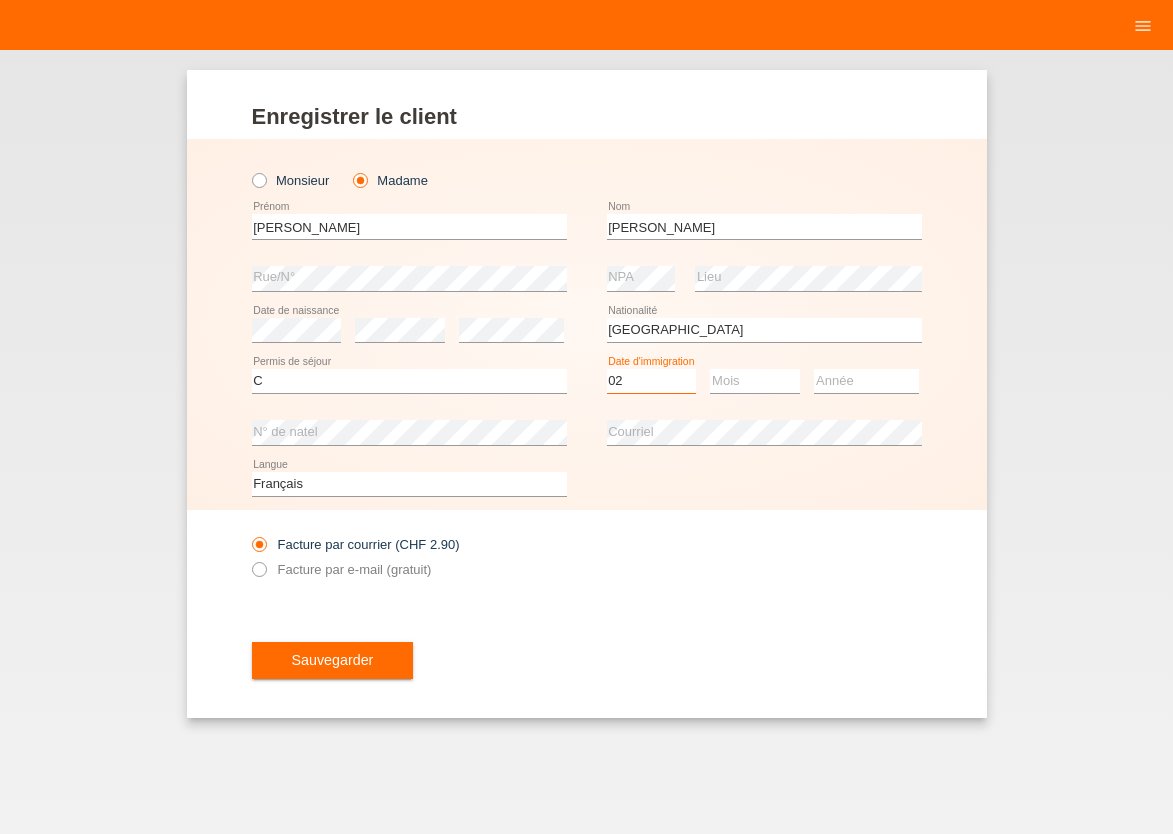 click on "02" at bounding box center (0, 0) 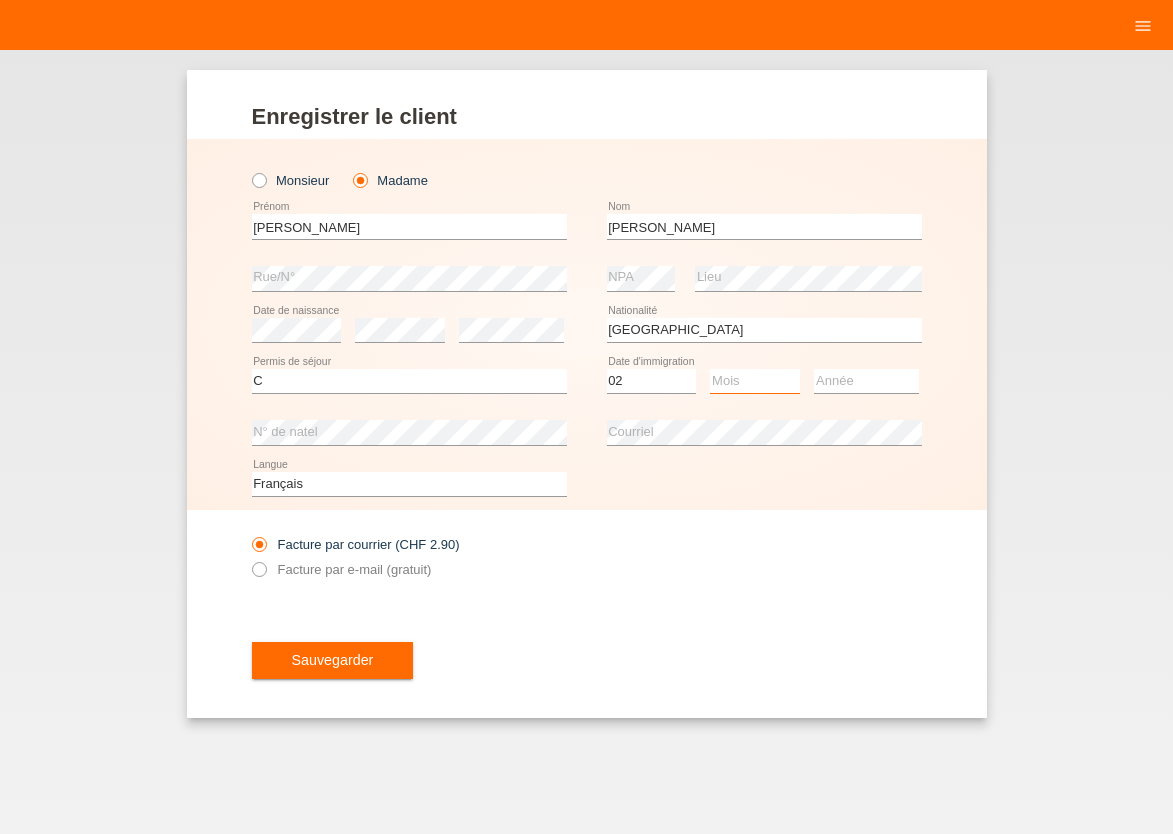 select on "01" 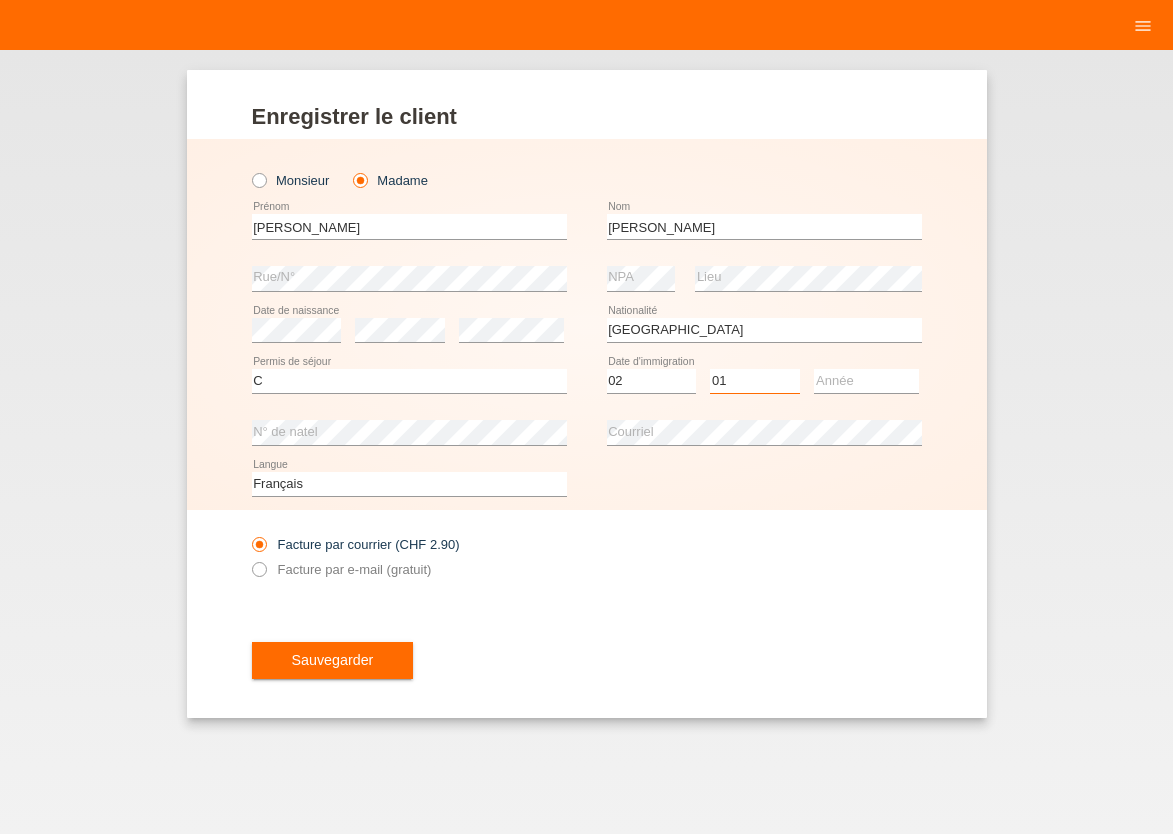 scroll, scrollTop: 0, scrollLeft: 0, axis: both 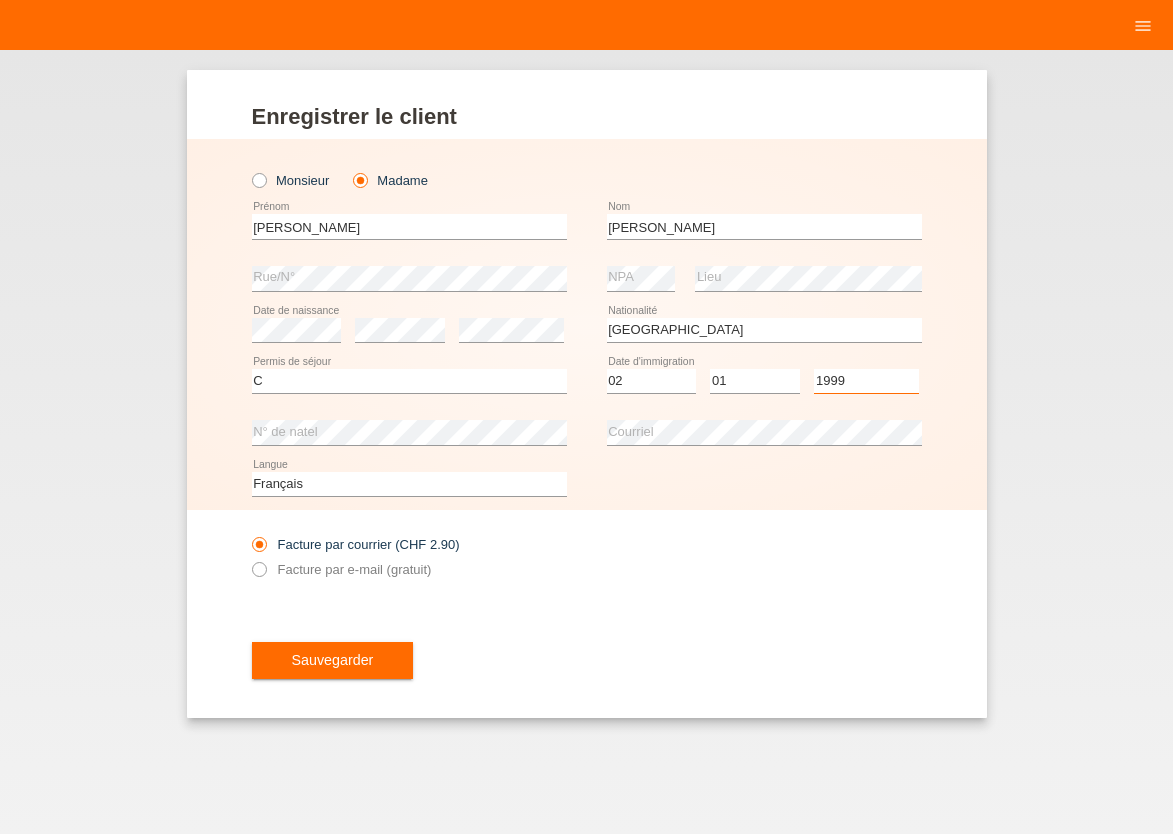 select on "1989" 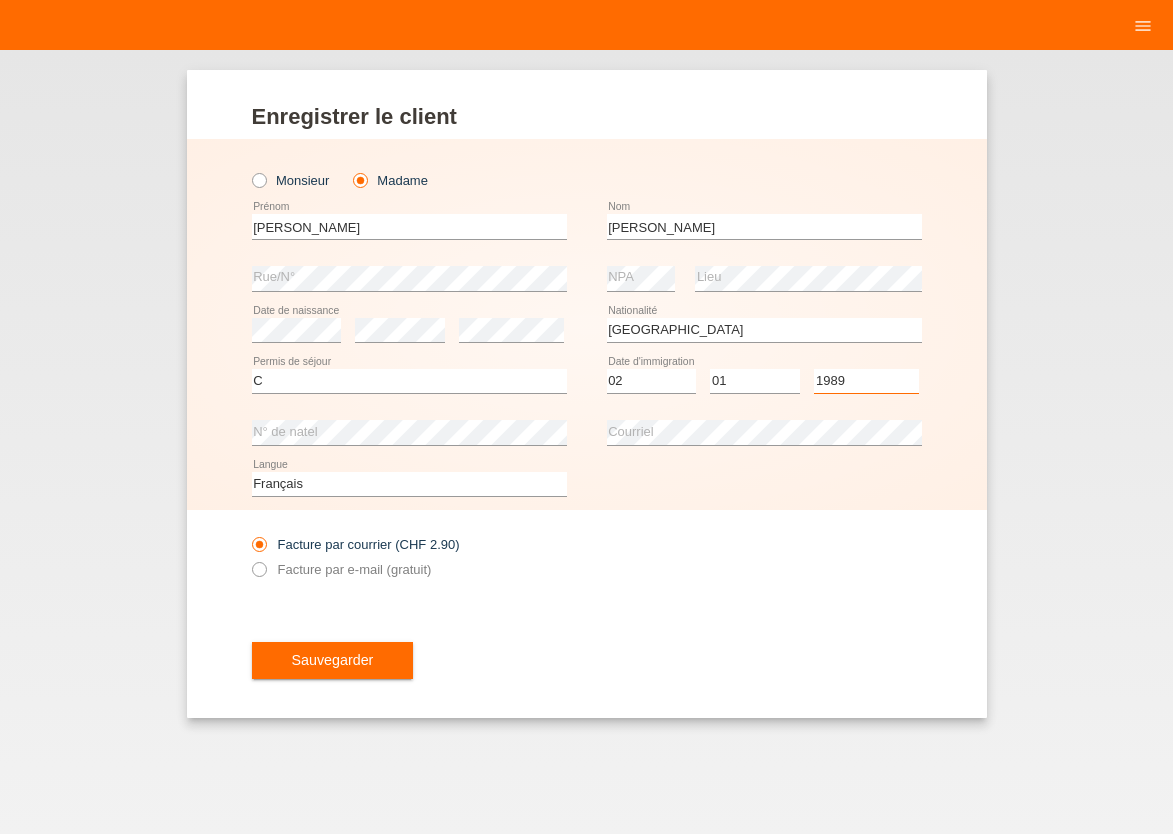 scroll, scrollTop: 0, scrollLeft: 0, axis: both 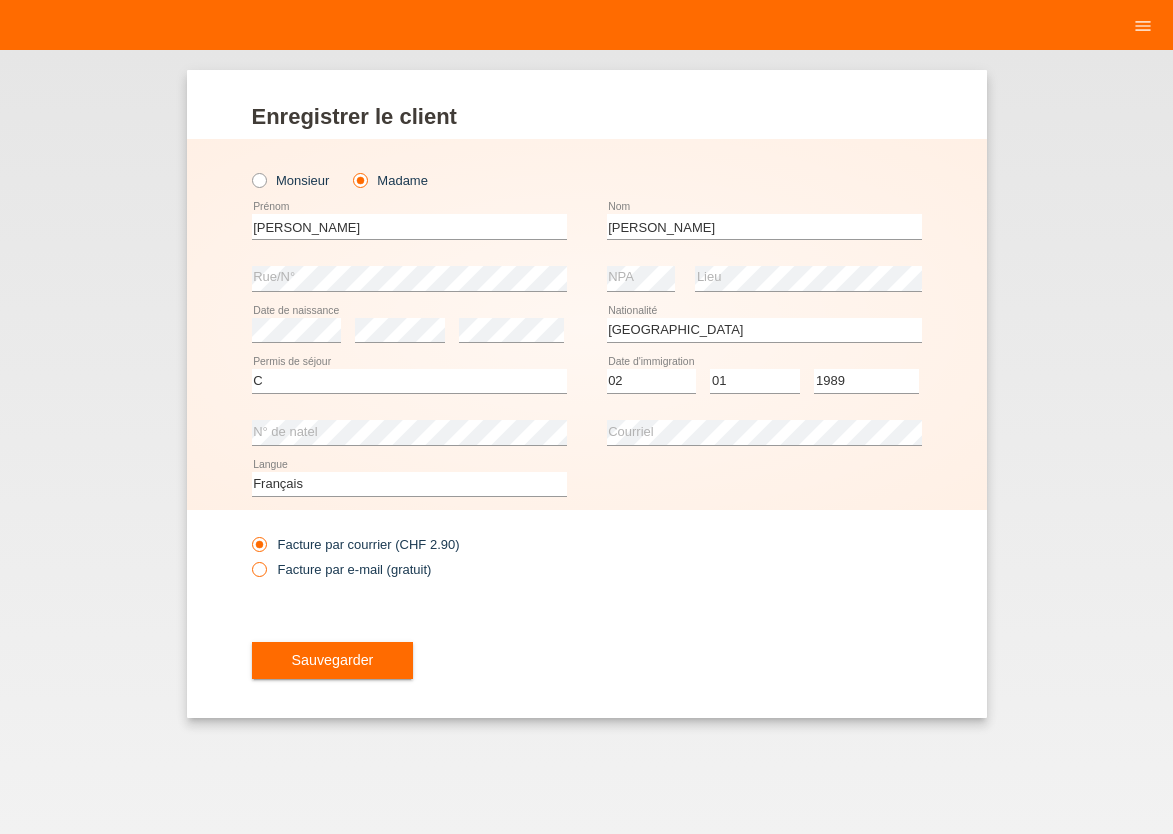 click at bounding box center [248, 558] 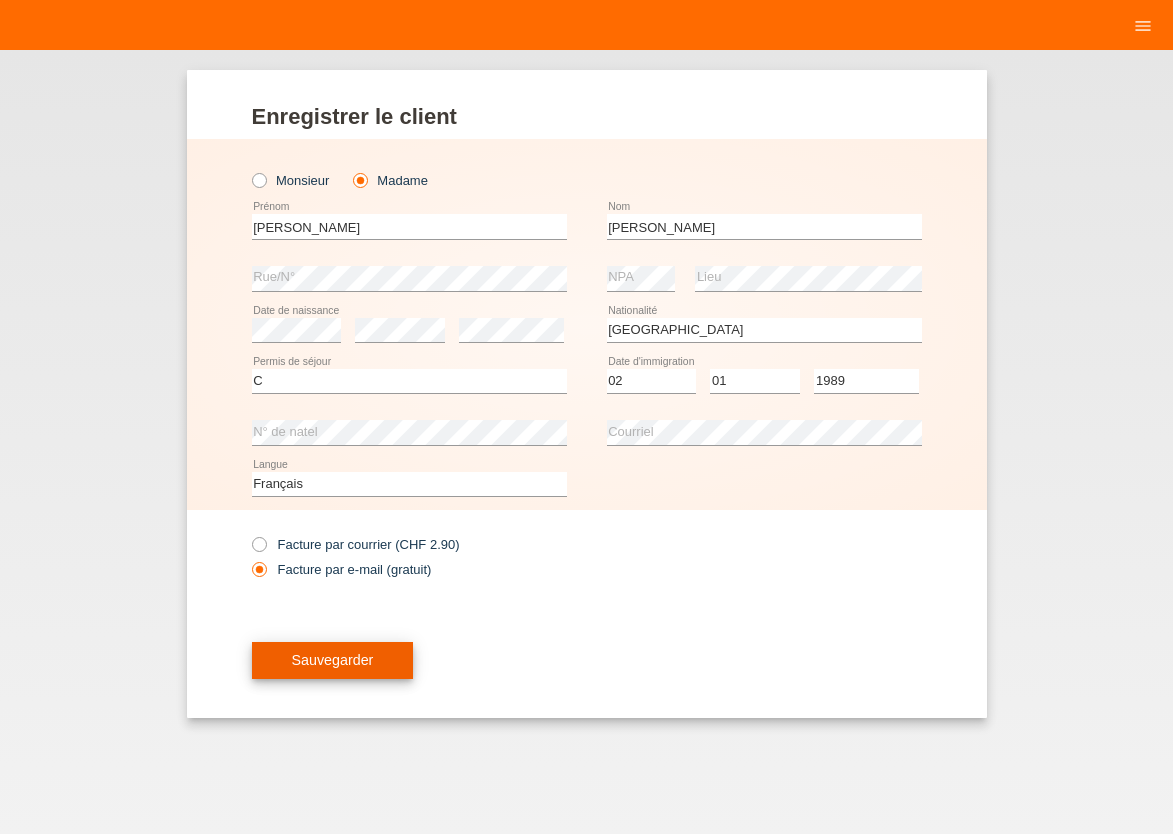 click on "Sauvegarder" at bounding box center [333, 661] 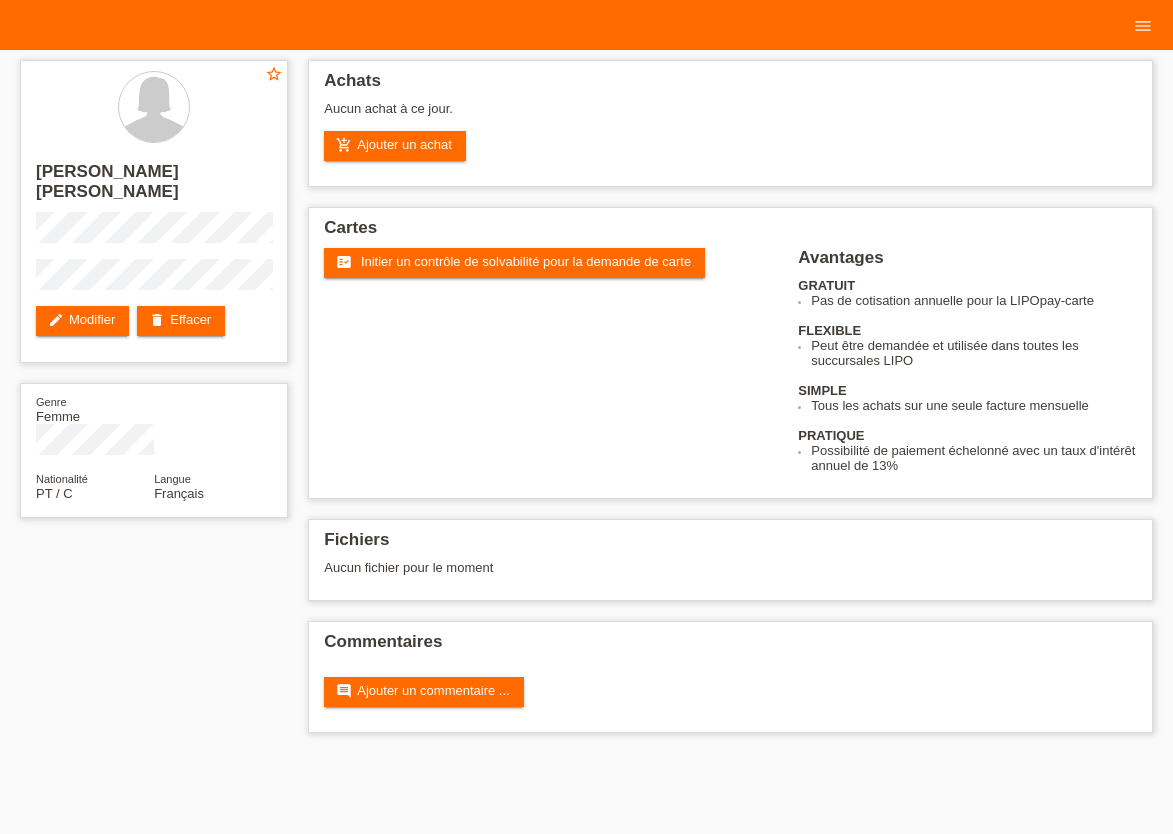 scroll, scrollTop: 0, scrollLeft: 0, axis: both 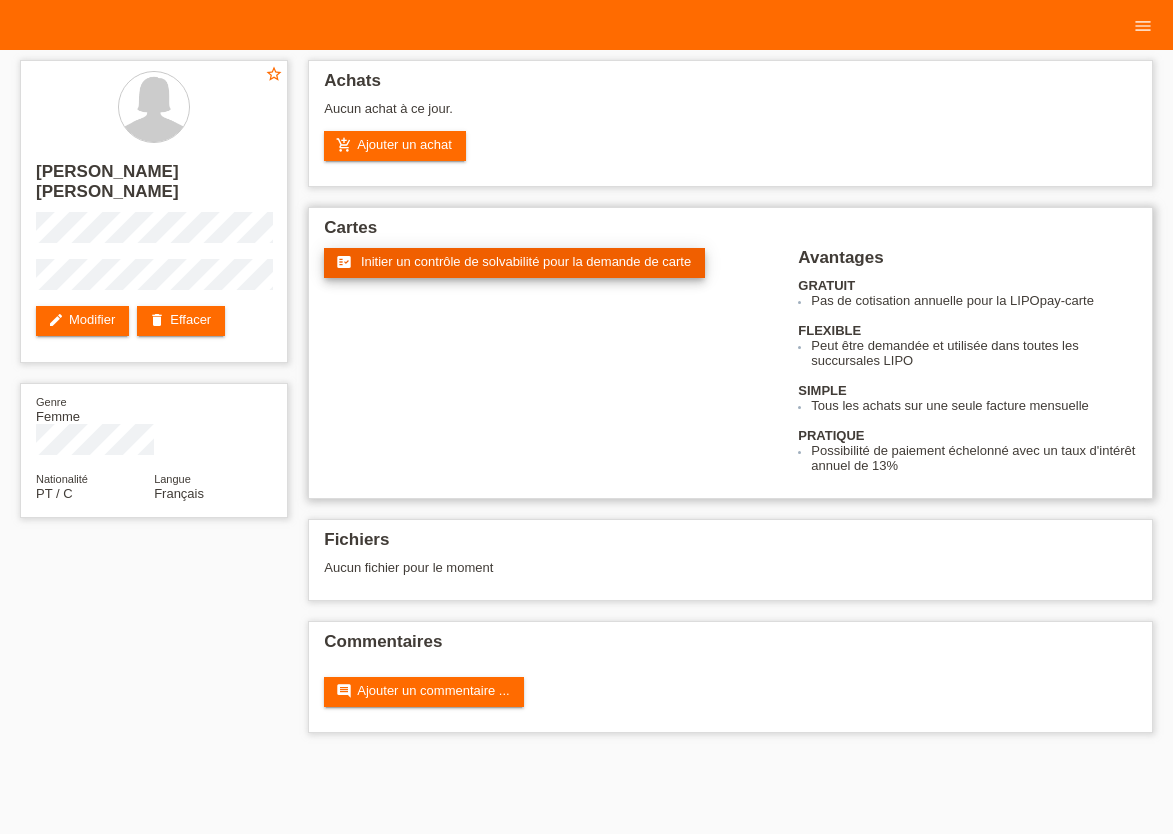 click on "fact_check
Initier un contrôle de solvabilité pour la demande de carte" at bounding box center (514, 263) 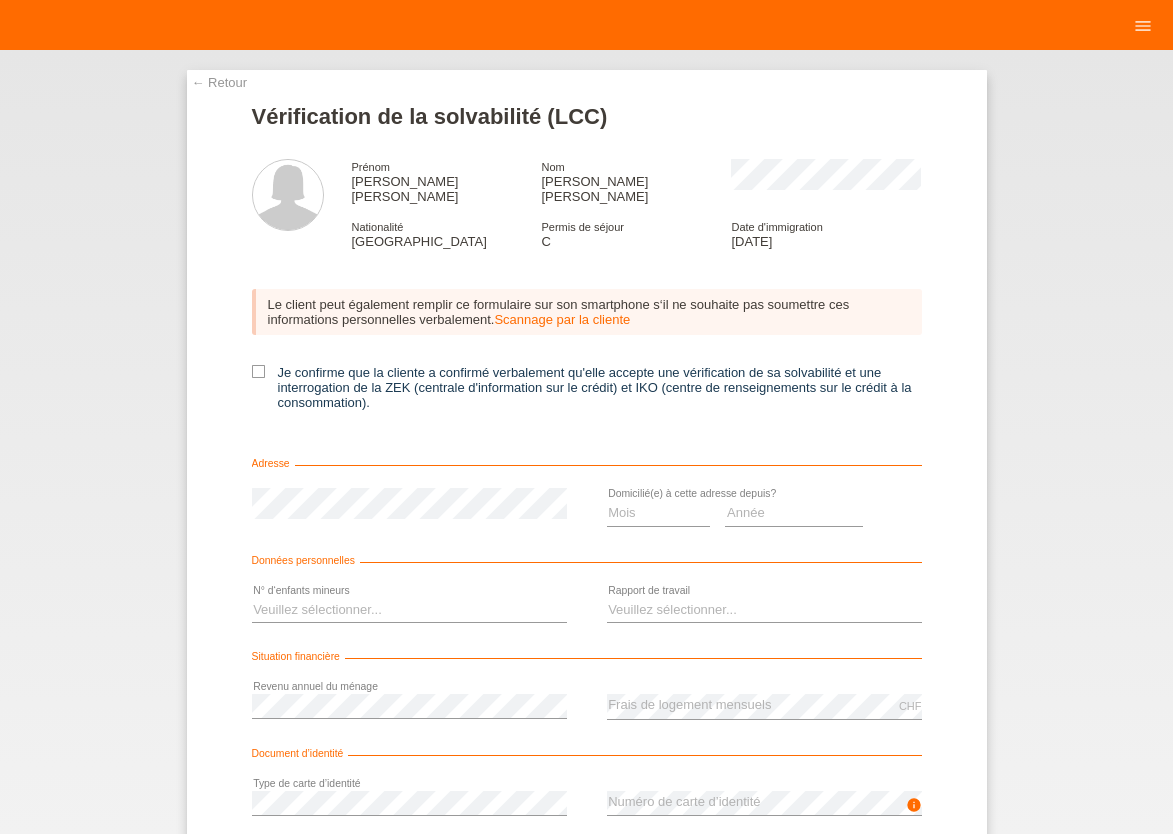 scroll, scrollTop: 0, scrollLeft: 0, axis: both 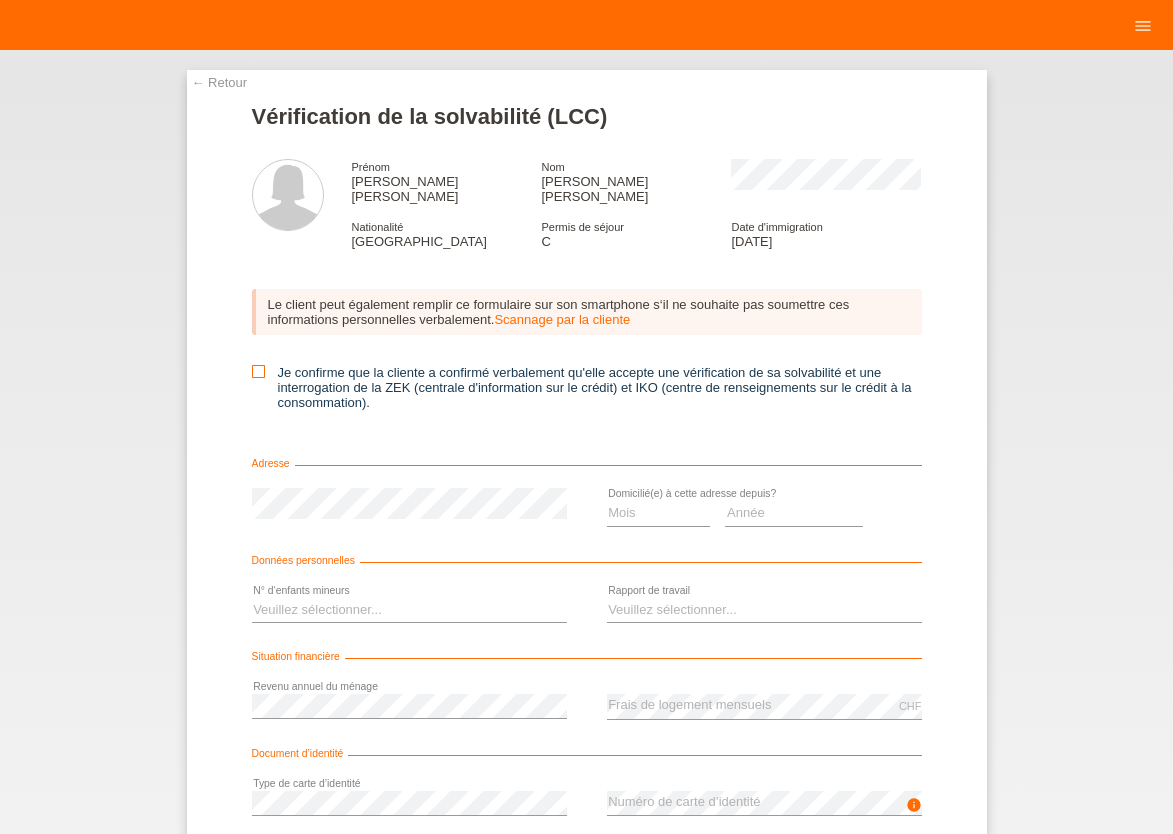 click at bounding box center (258, 371) 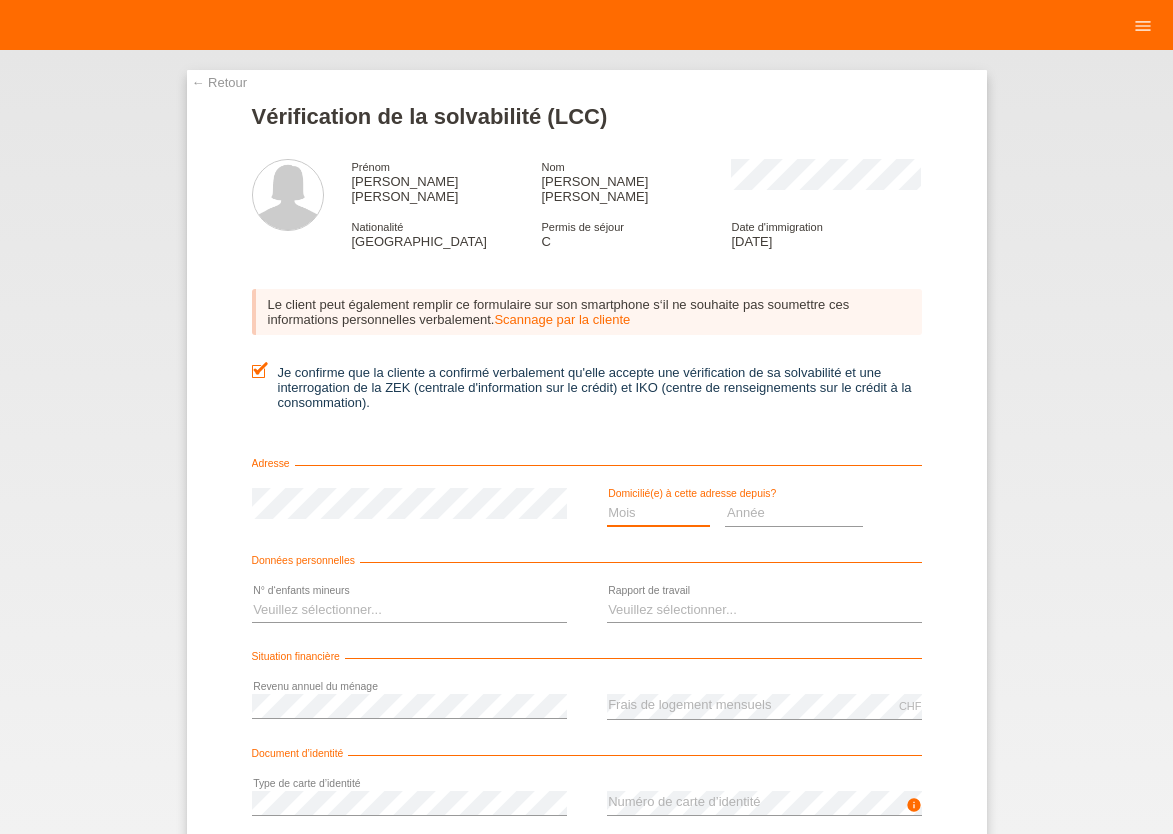 click on "Mois
01
02
03
04
05
06
07
08
09
10" at bounding box center [659, 513] 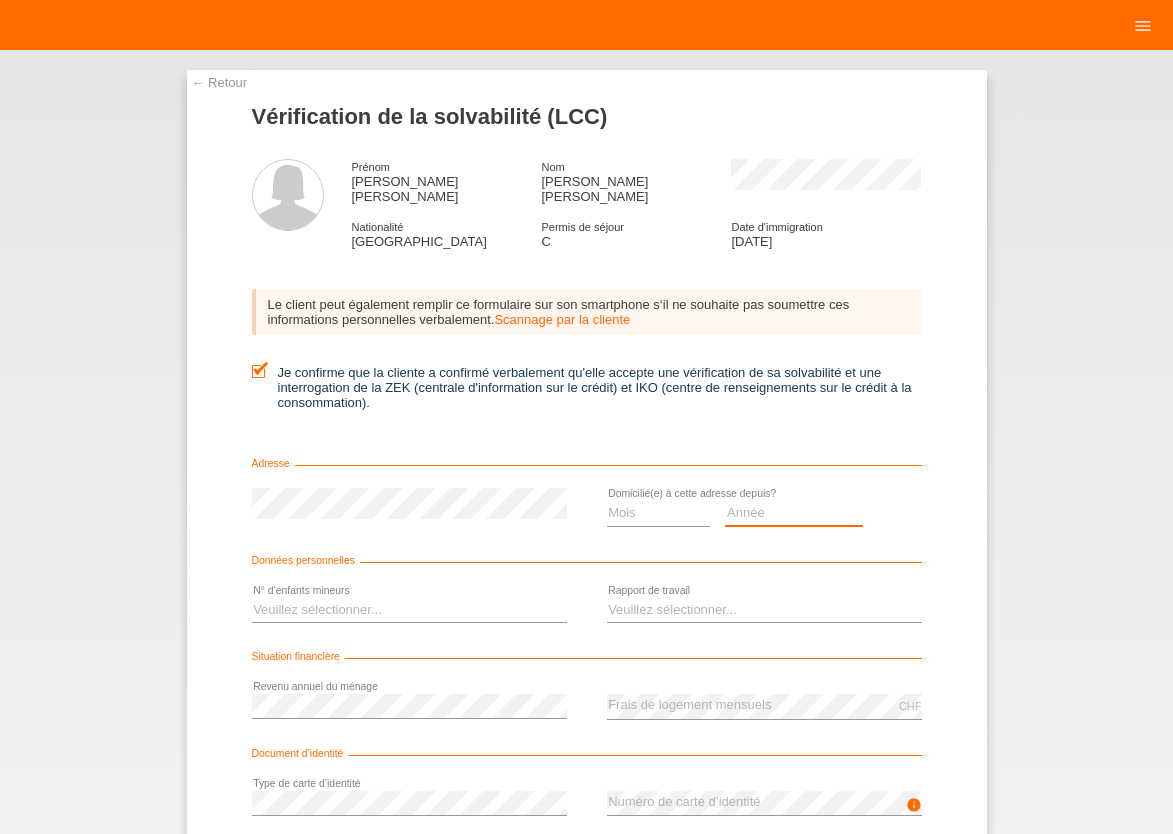 click on "Année
2025
2024
2023
2022
2021
2020
2019
2018
2017
2016 2015 2014 2013 2012 2011 2010 2009 2008 2007 2006 2005 2004 2003" at bounding box center [794, 513] 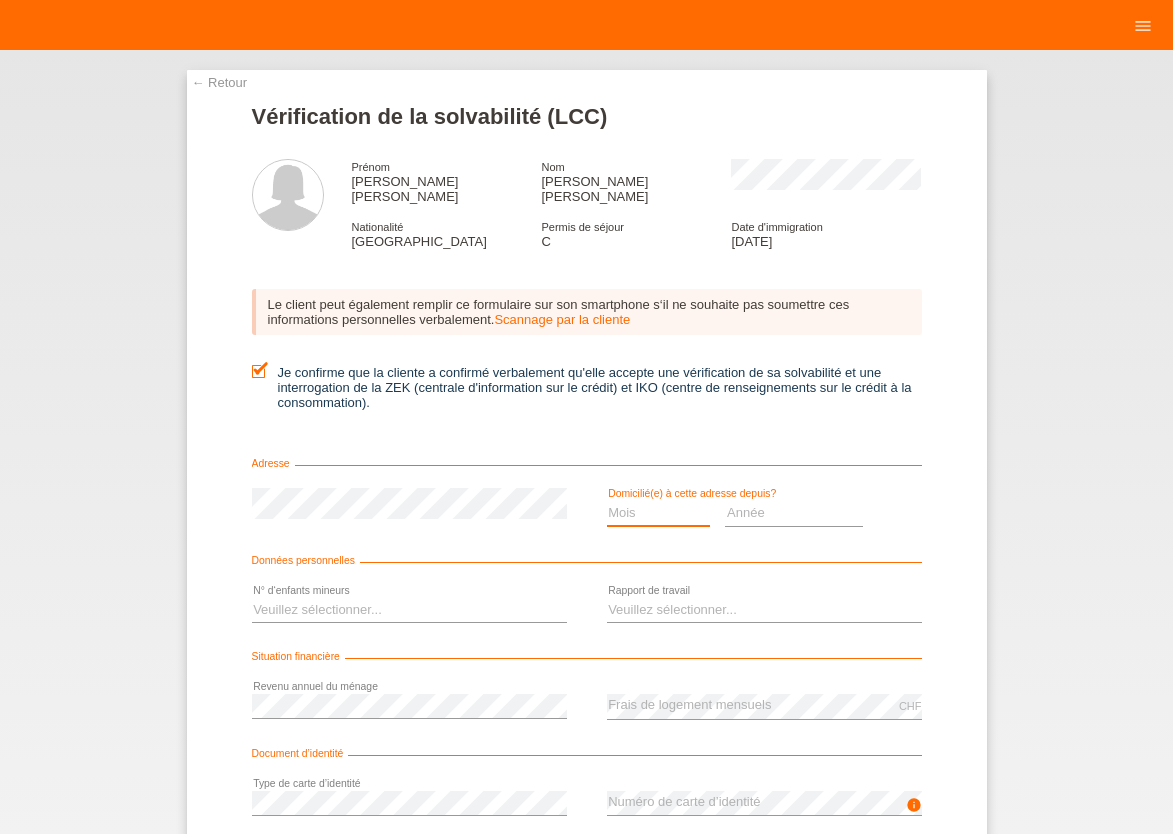 click on "Mois
01
02
03
04
05
06
07
08
09
10" at bounding box center [659, 513] 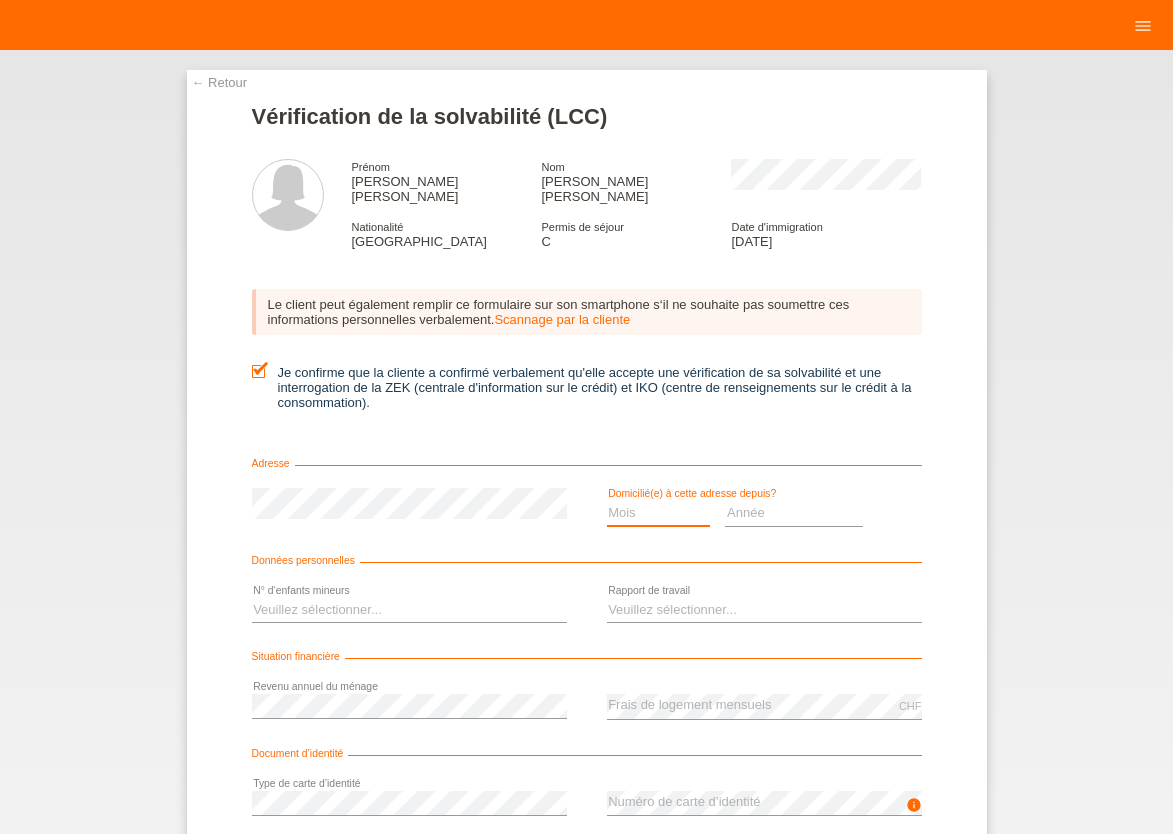 scroll, scrollTop: 0, scrollLeft: 0, axis: both 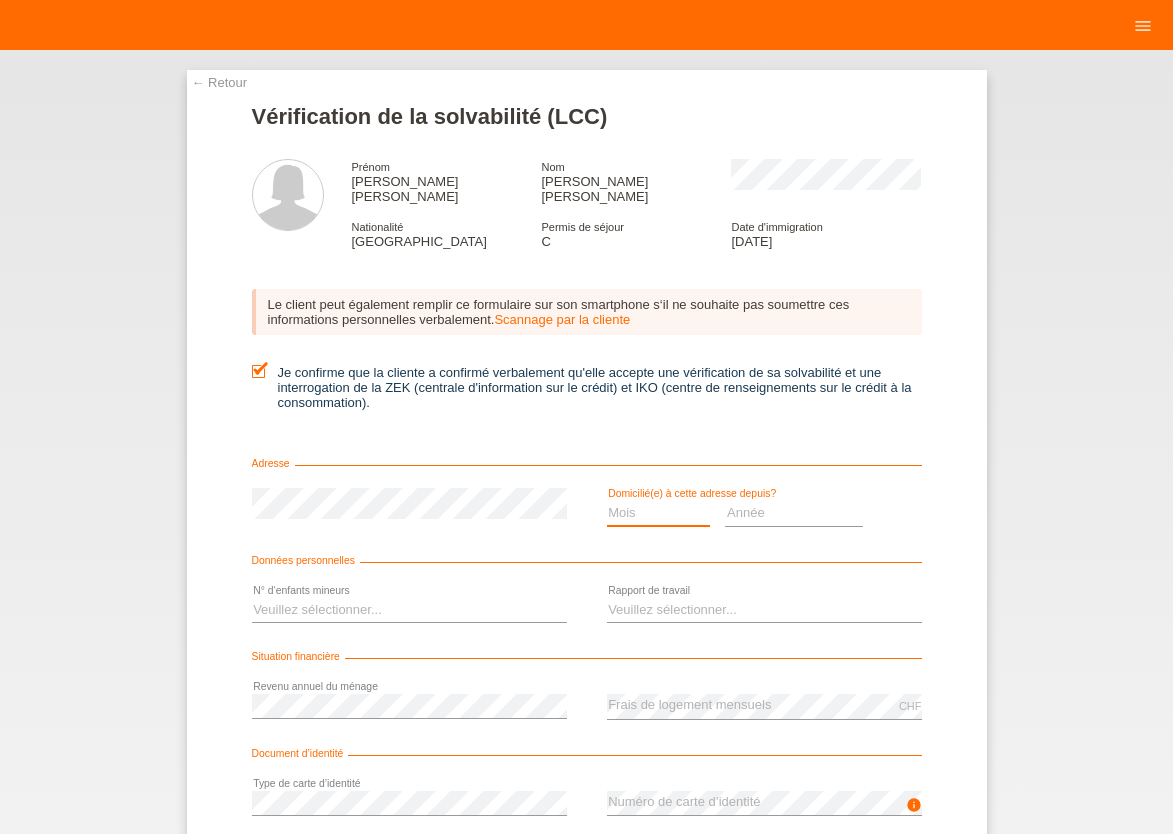 select on "03" 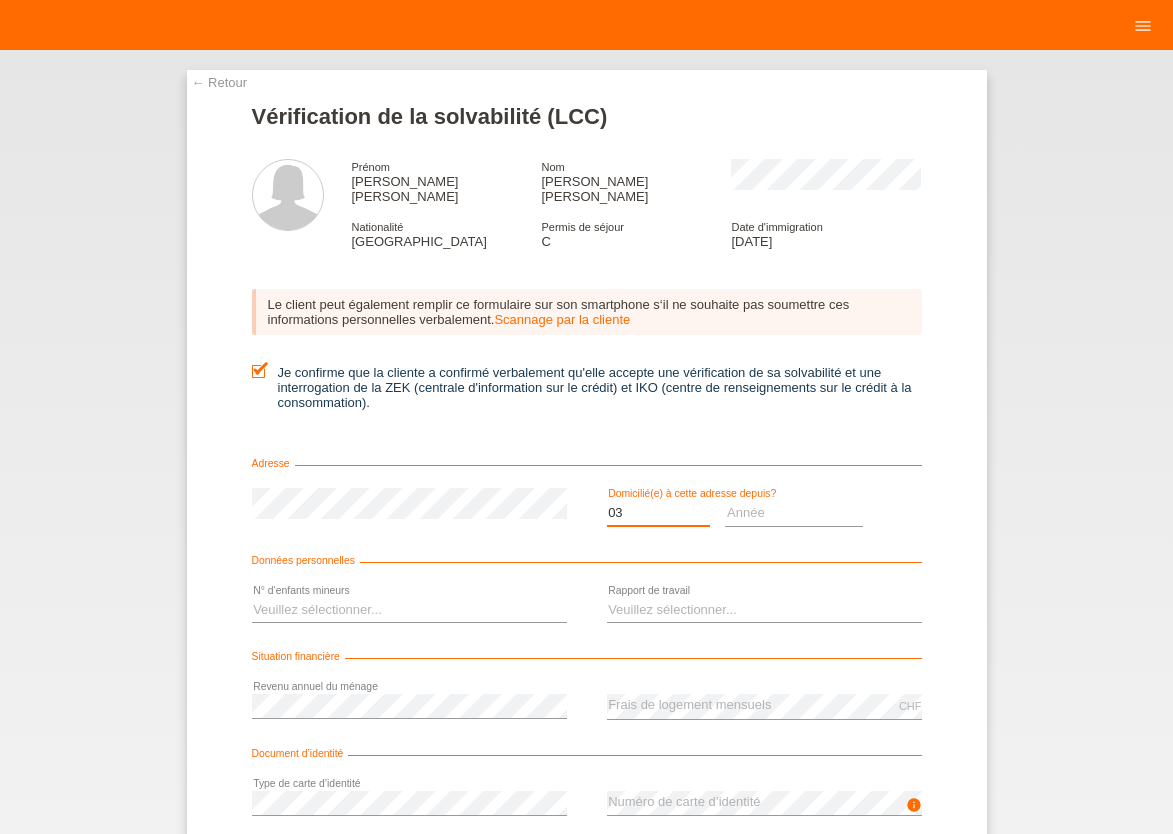 click on "03" at bounding box center [0, 0] 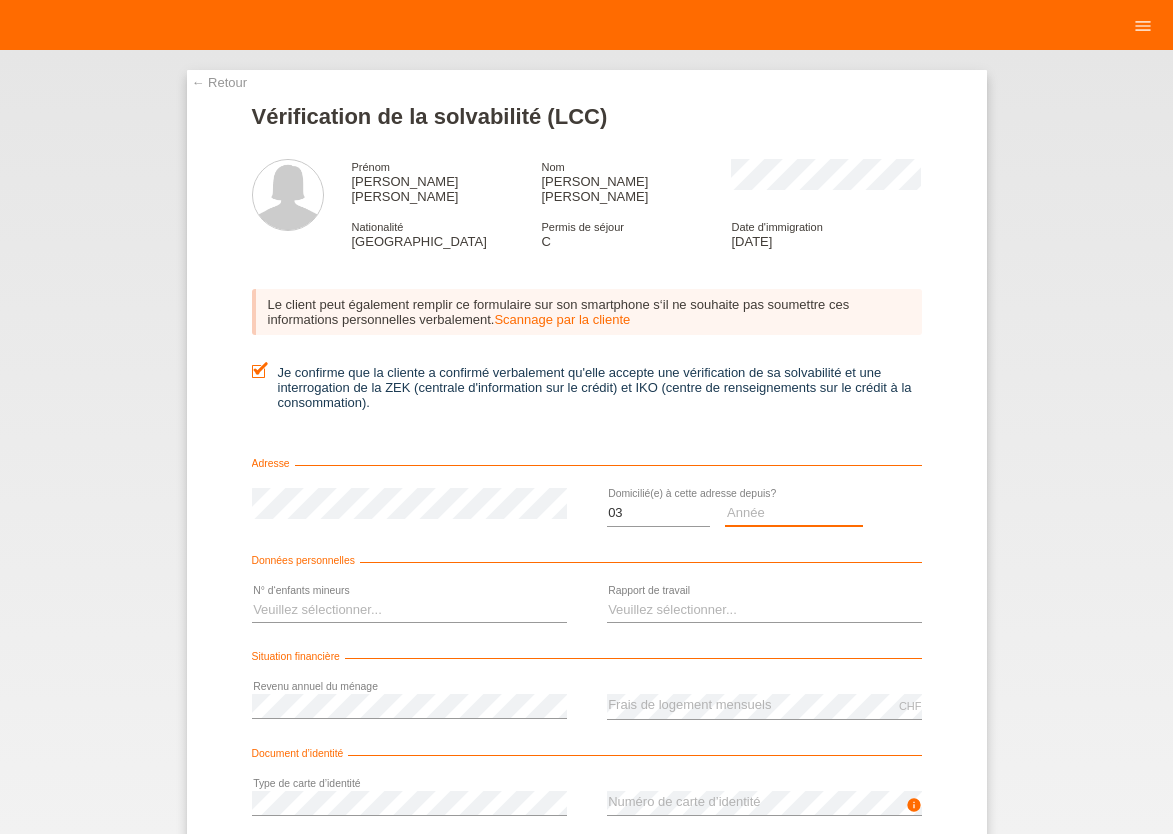 click on "Année
2025
2024
2023
2022
2021
2020
2019
2018
2017
2016 2015 2014 2013 2012 2011 2010 2009 2008 2007 2006 2005 2004 2003" at bounding box center (794, 513) 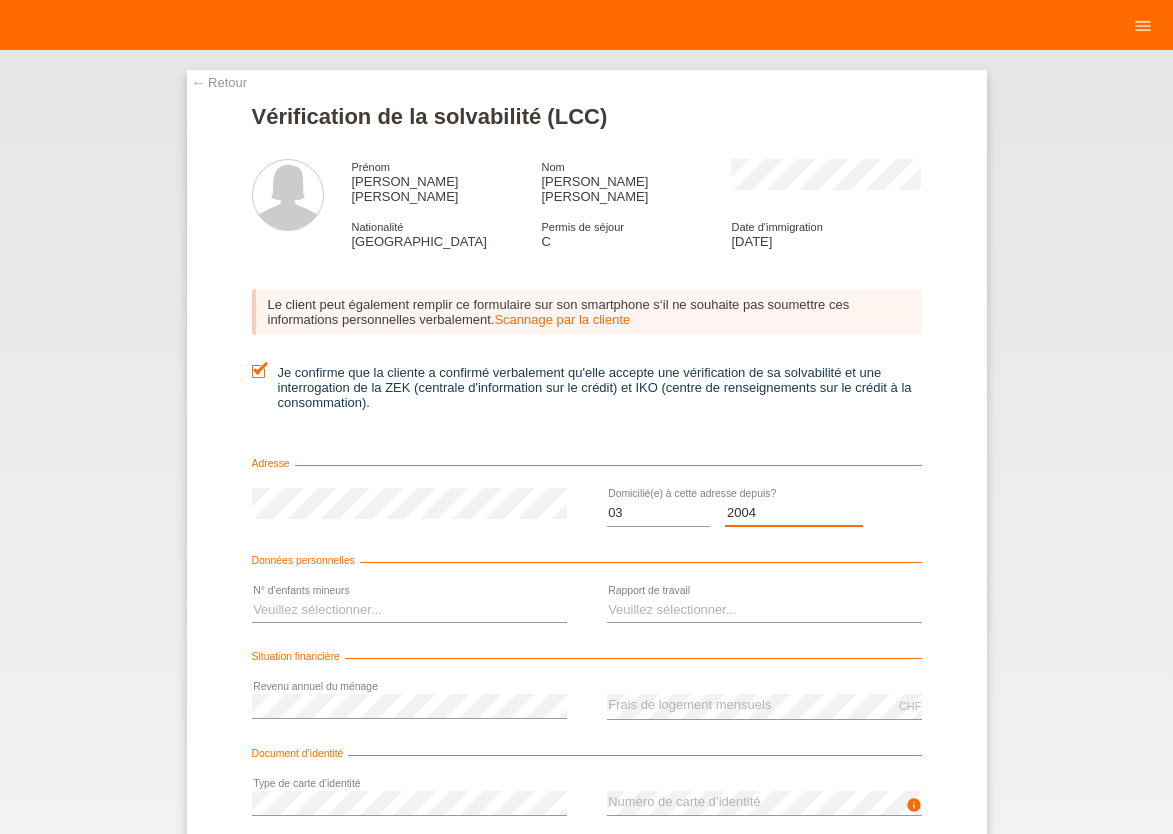 click on "2004" at bounding box center [0, 0] 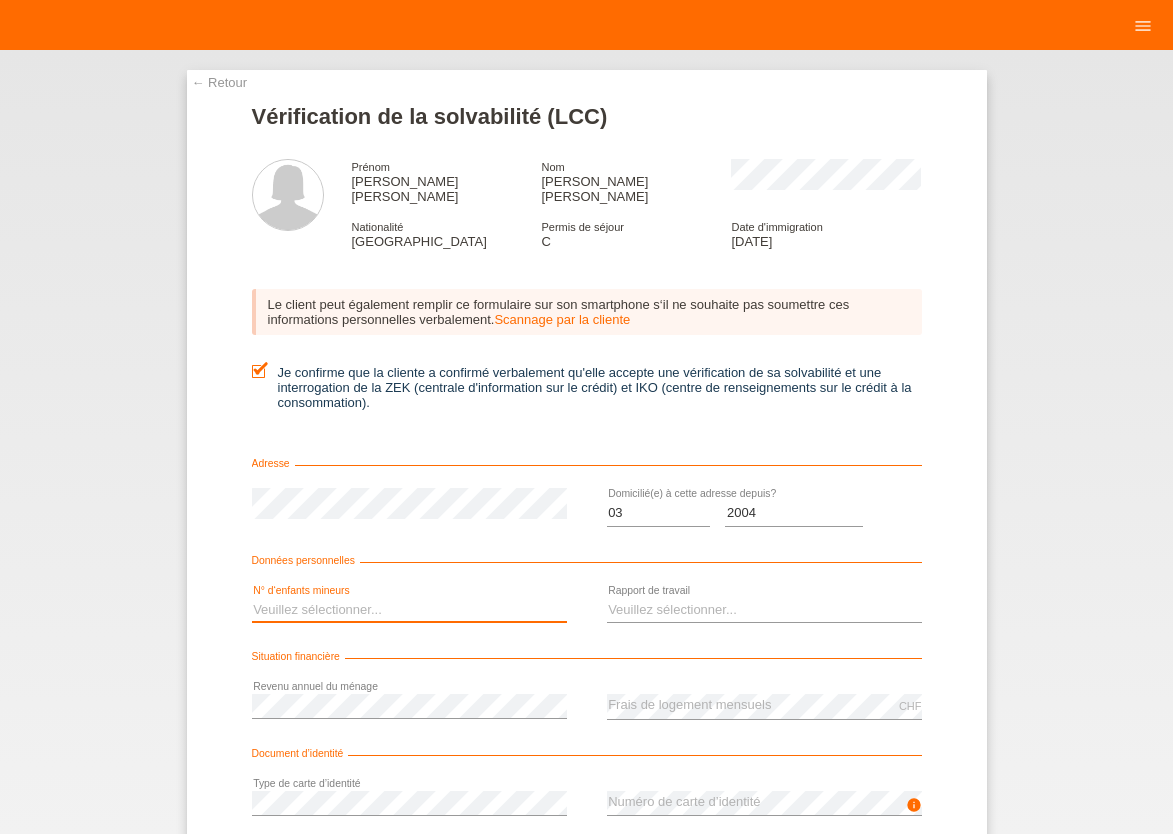 click on "Veuillez sélectionner...
0
1
2
3
4
5
6
7
8
9" at bounding box center [409, 610] 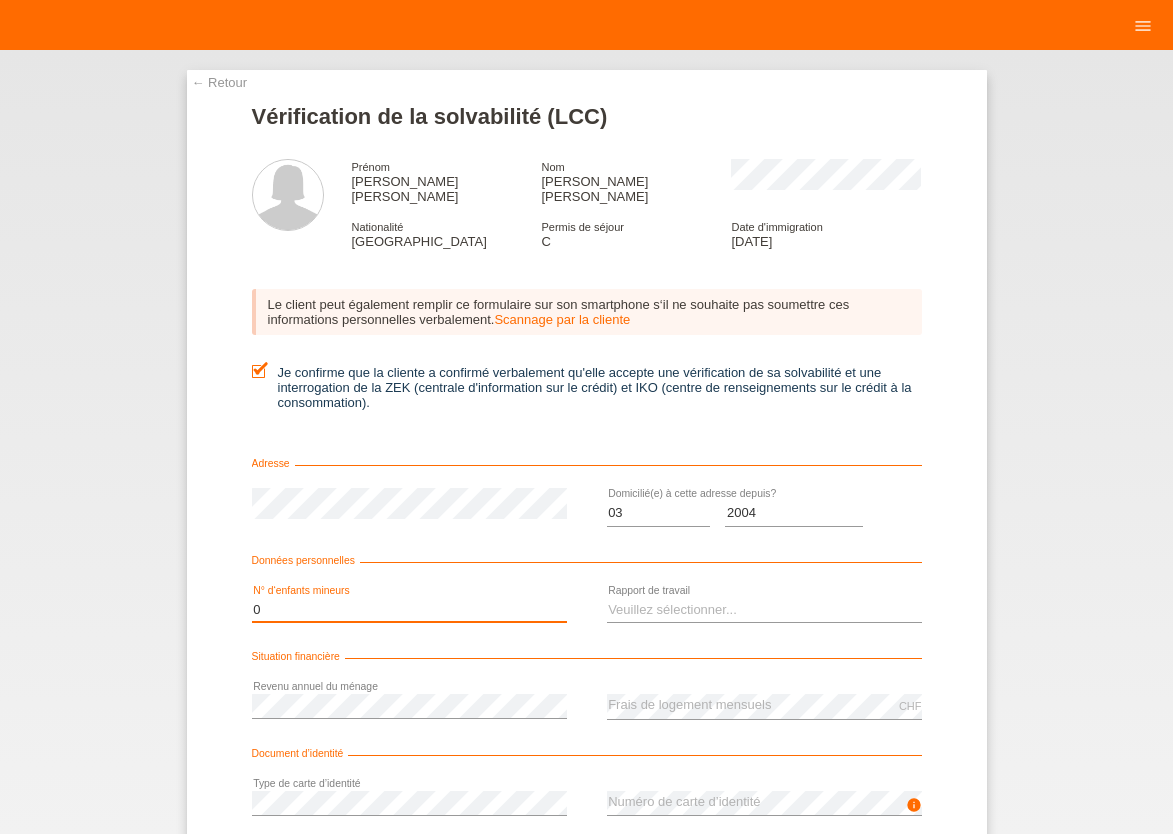 click on "0" at bounding box center [0, 0] 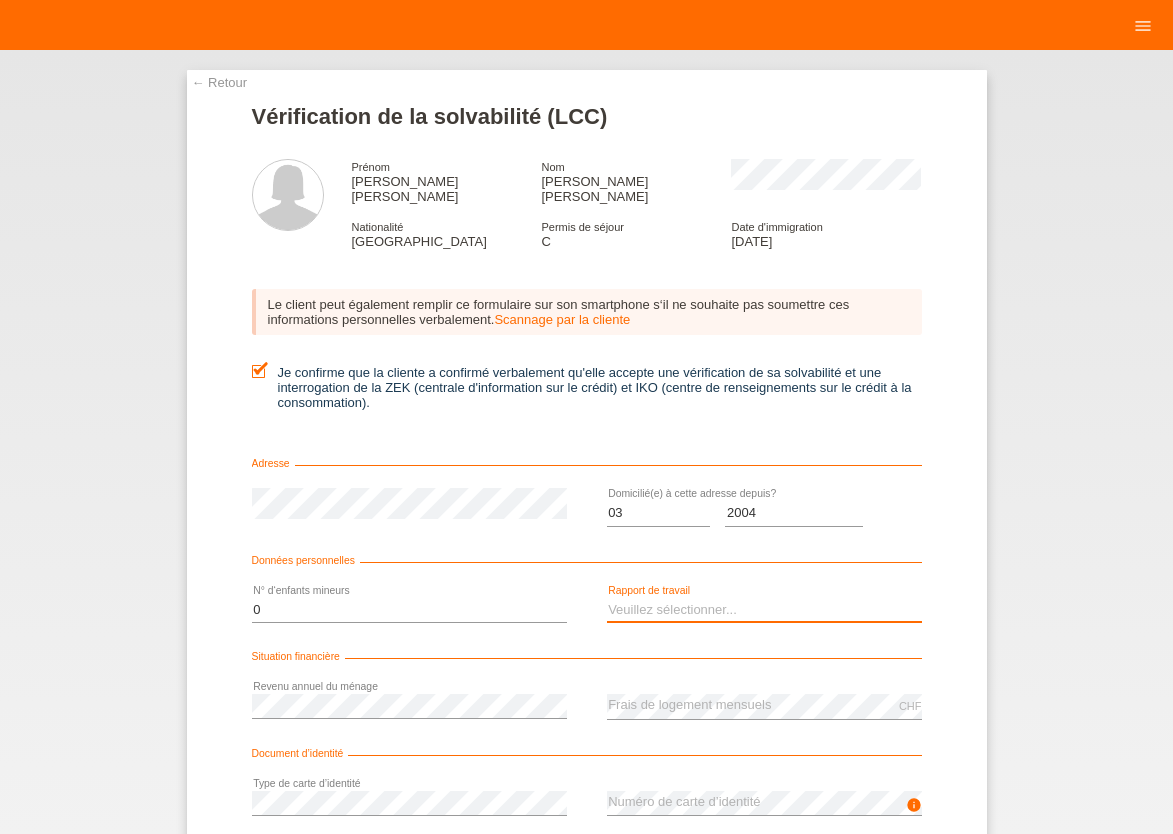 click on "Veuillez sélectionner...
A durée indéterminée
A durée déterminée
Apprenti/étudiant
Retraité(e)
Sans activité lucrative
Femme/homme au foyer
Indépendant(e)" at bounding box center [764, 610] 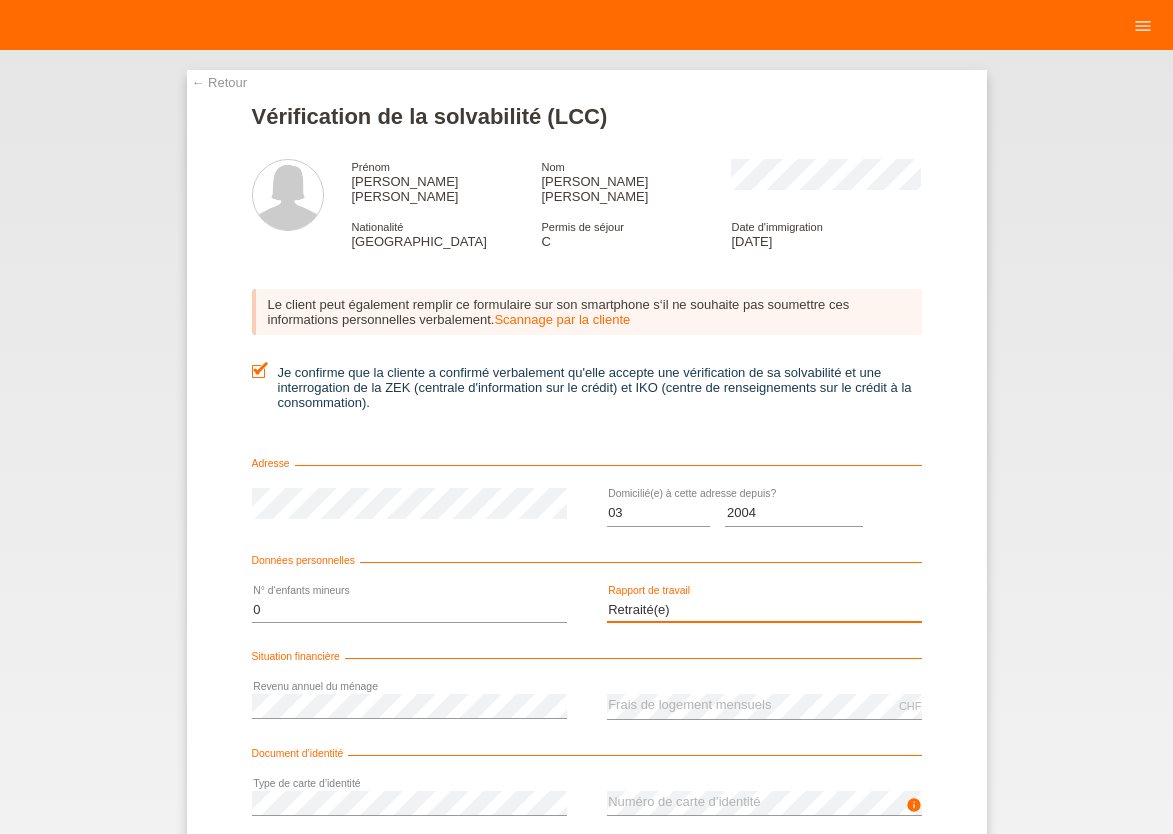 click on "Retraité(e)" at bounding box center [0, 0] 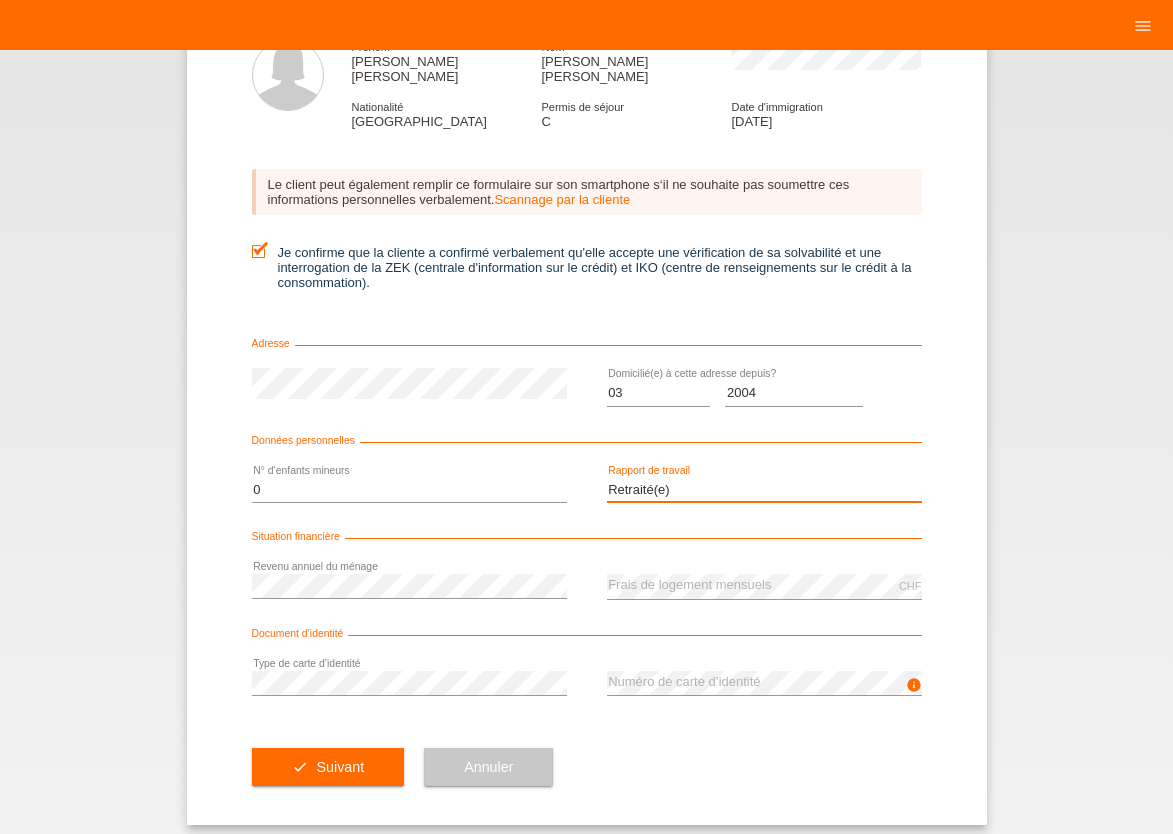 scroll, scrollTop: 123, scrollLeft: 0, axis: vertical 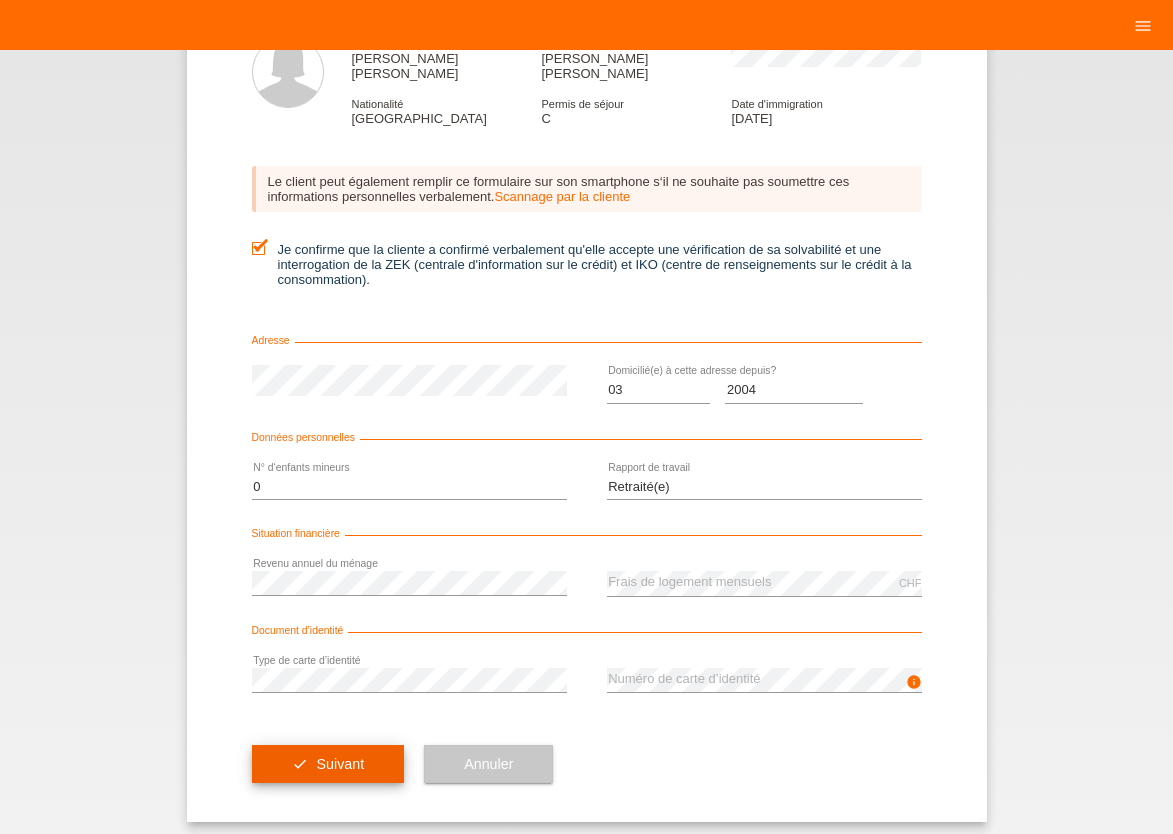 click on "Suivant" at bounding box center [340, 764] 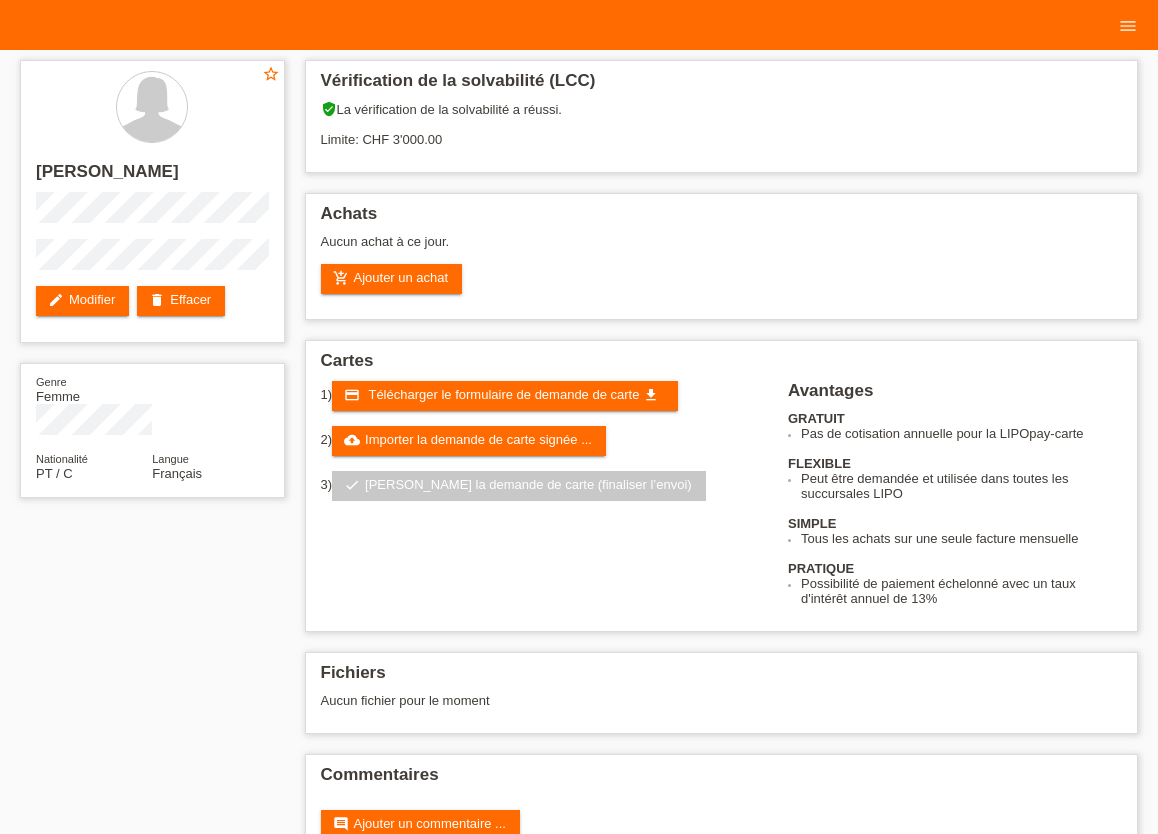 scroll, scrollTop: 0, scrollLeft: 0, axis: both 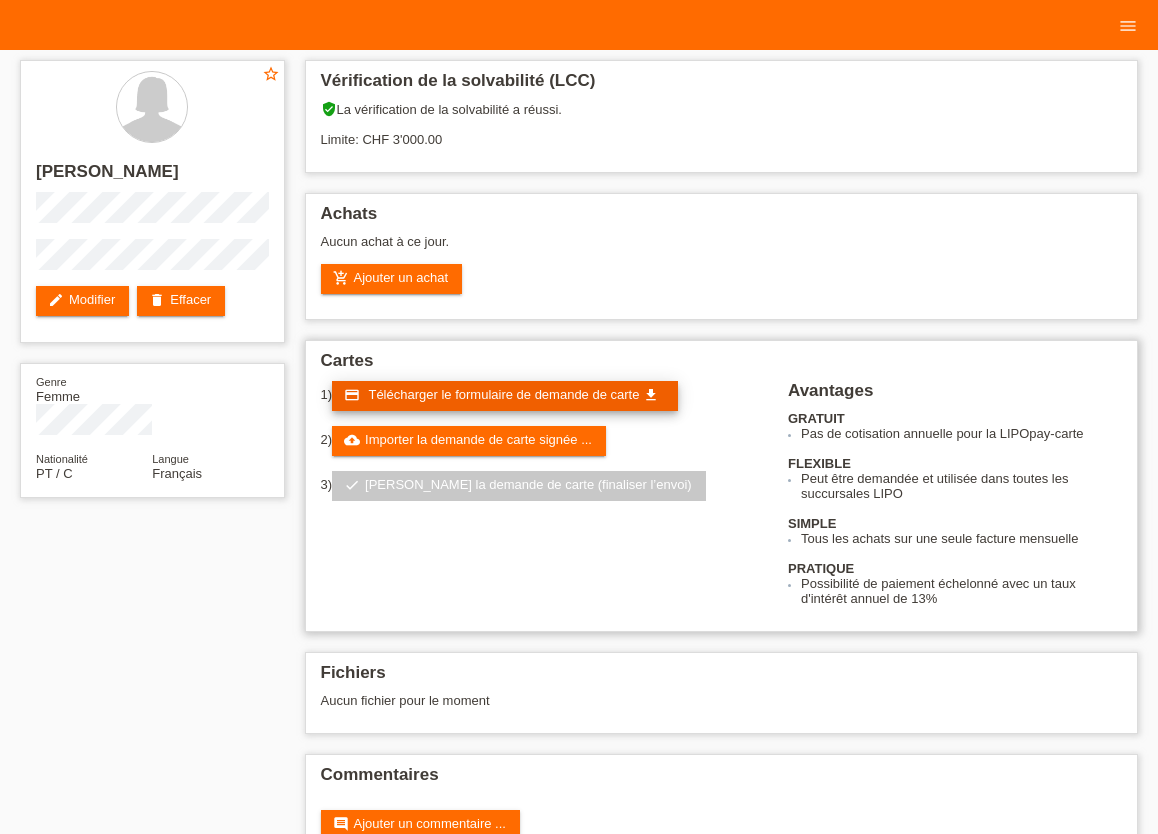 click on "Télécharger le formulaire de demande de carte" at bounding box center [503, 394] 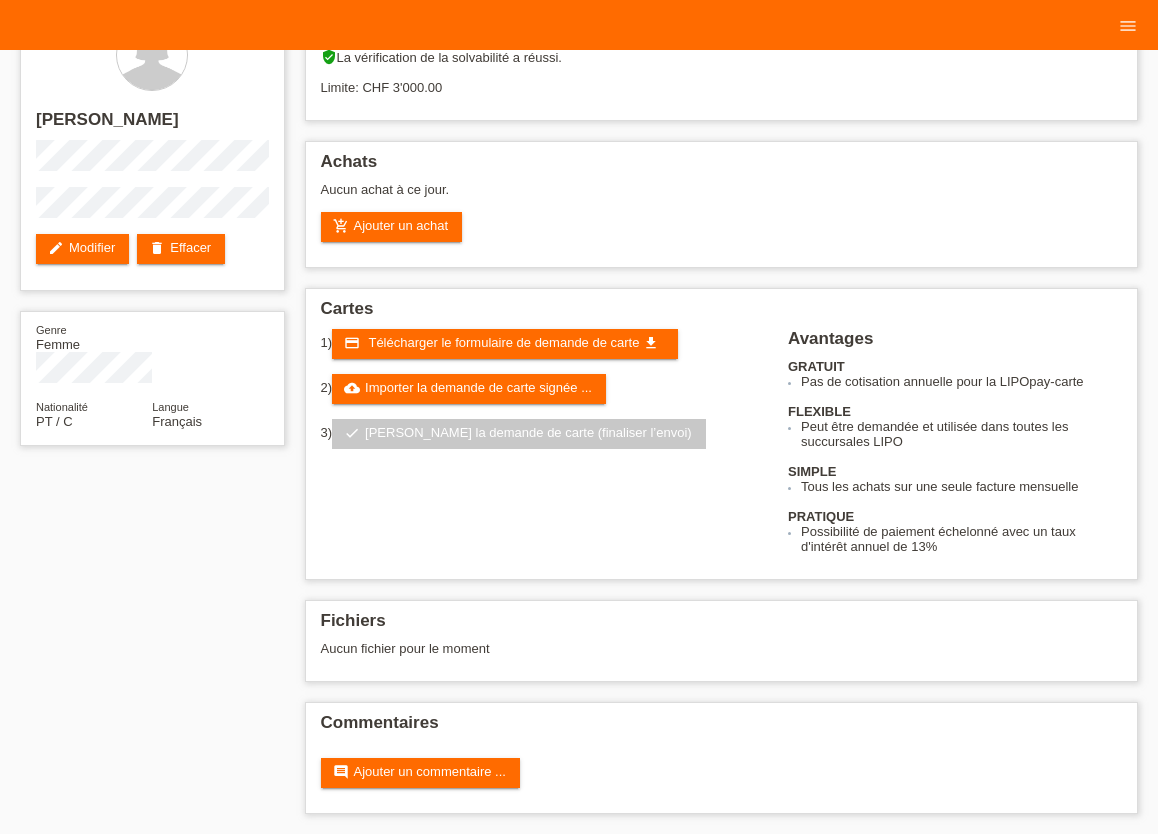 scroll, scrollTop: 0, scrollLeft: 0, axis: both 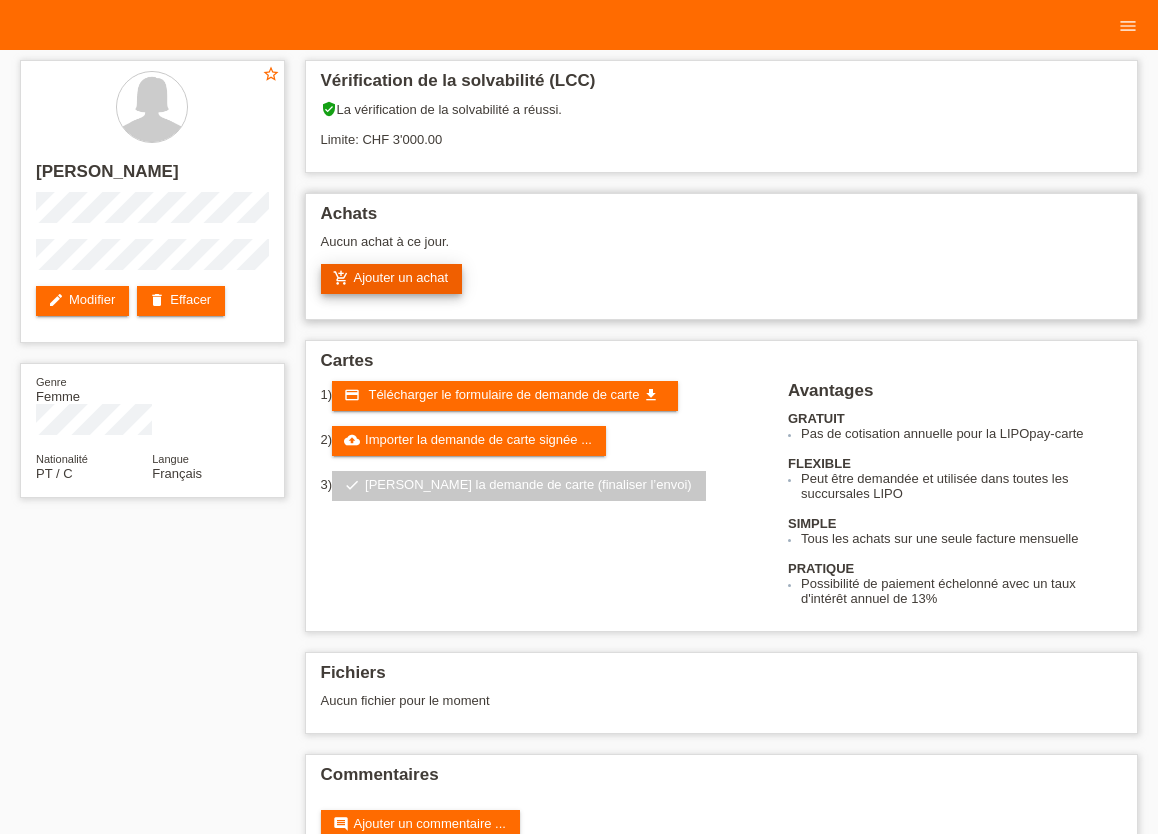 click on "add_shopping_cart  Ajouter un achat" at bounding box center (392, 279) 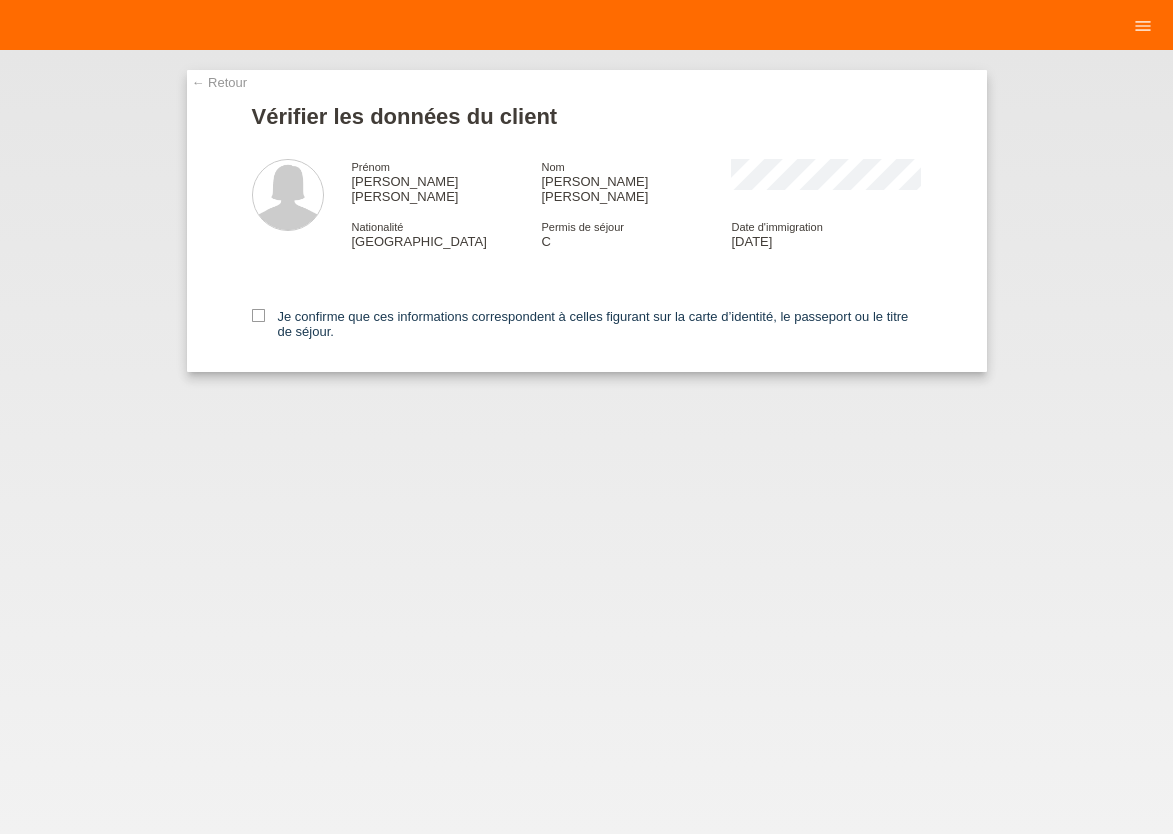 scroll, scrollTop: 0, scrollLeft: 0, axis: both 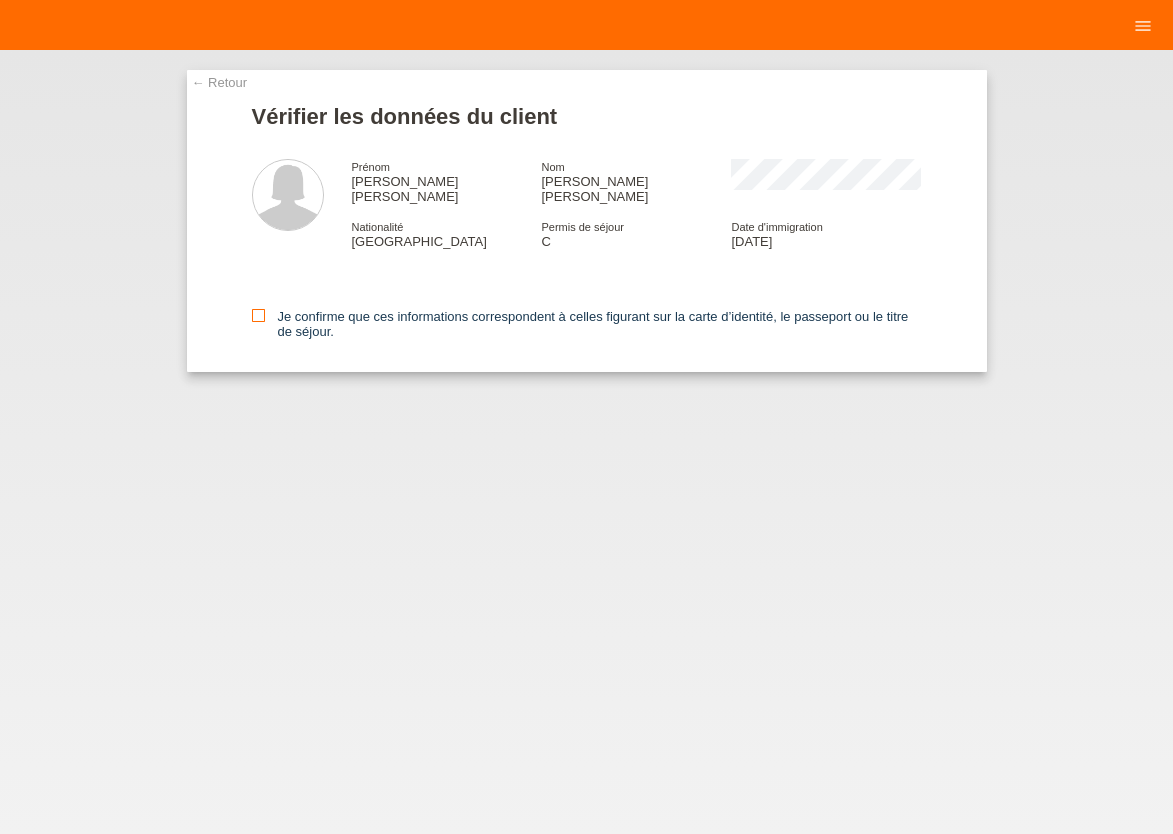 click at bounding box center (258, 315) 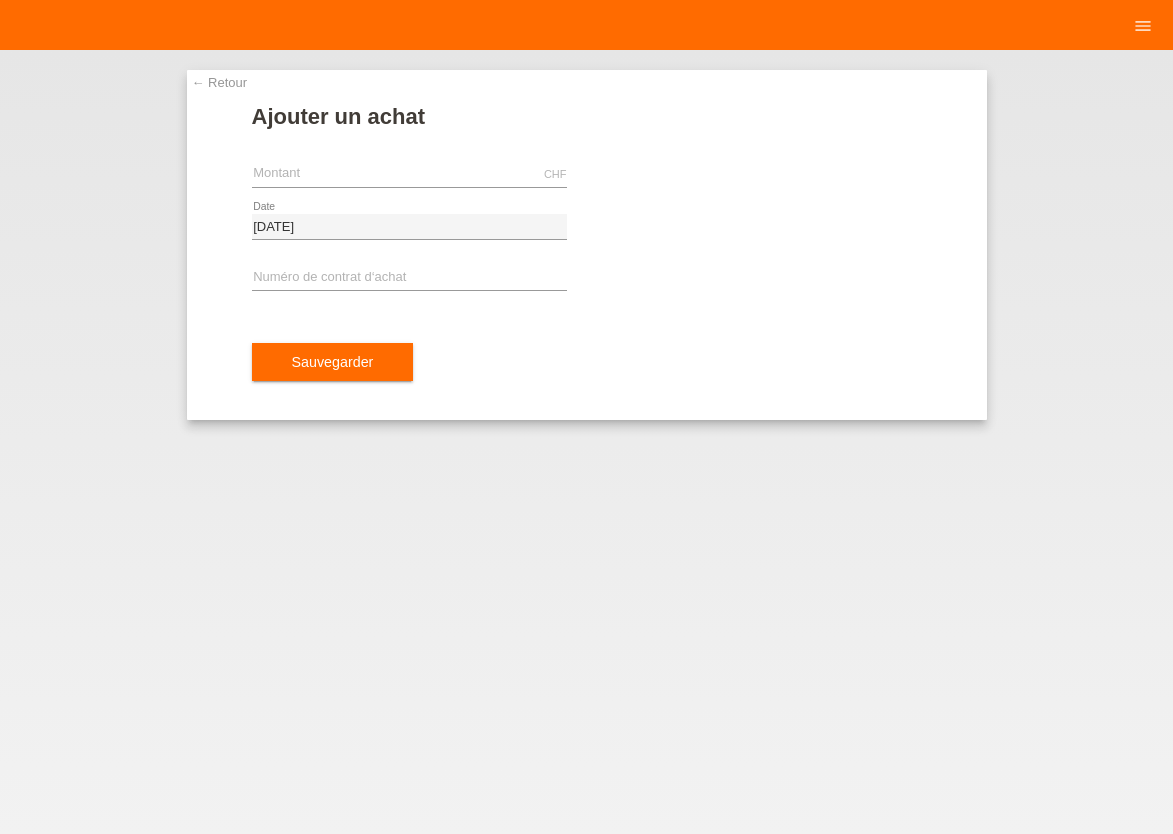 scroll, scrollTop: 0, scrollLeft: 0, axis: both 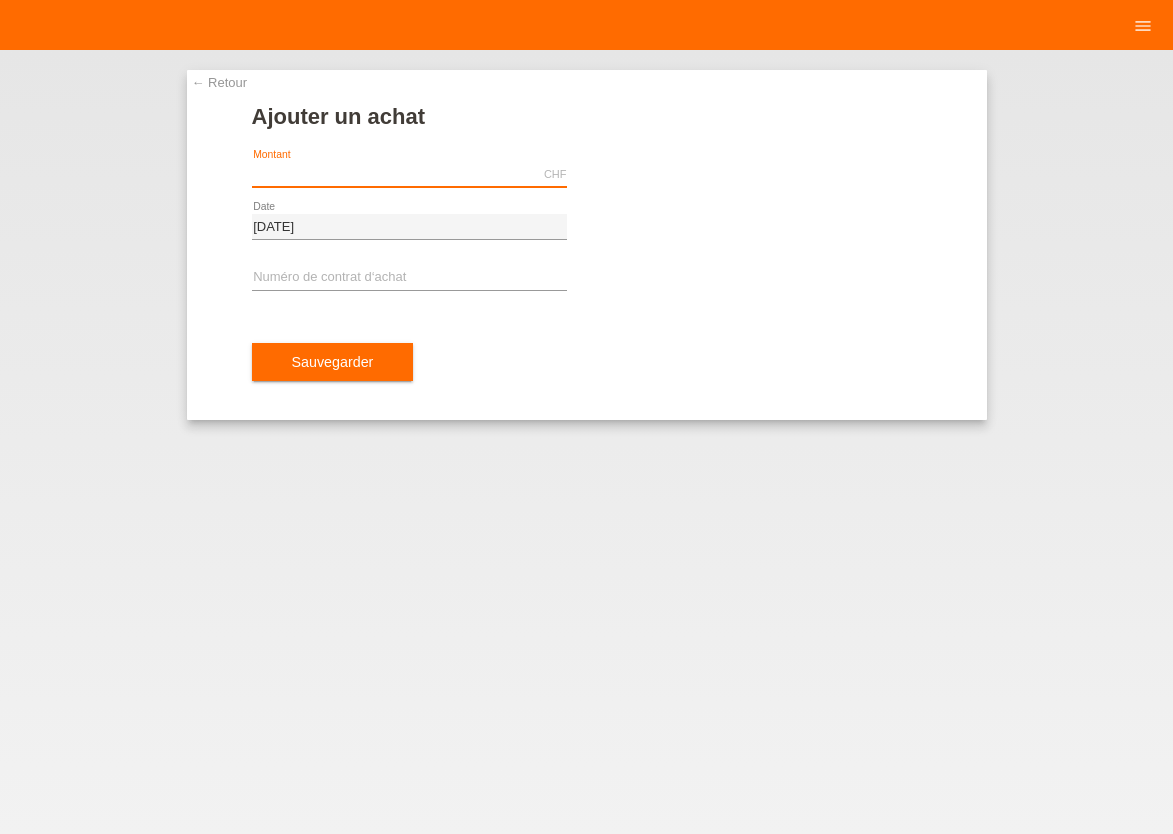 click at bounding box center (409, 174) 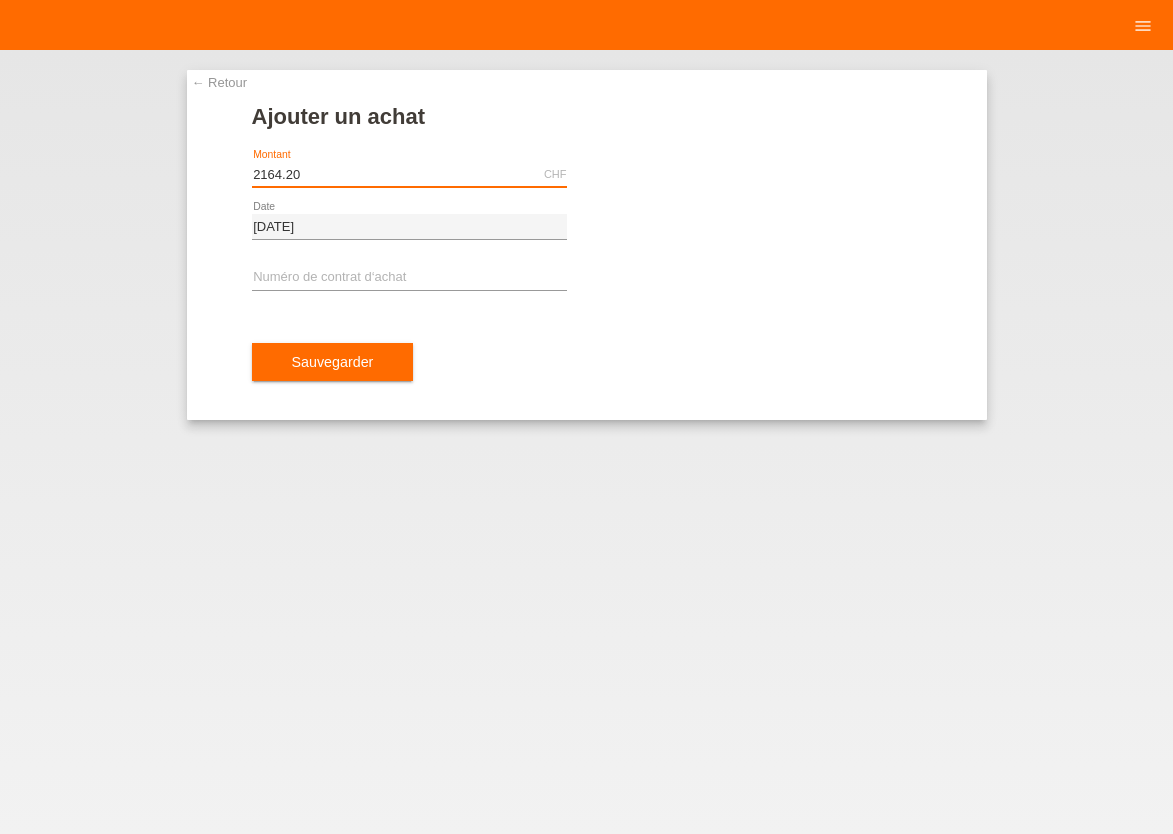 type on "2164.20" 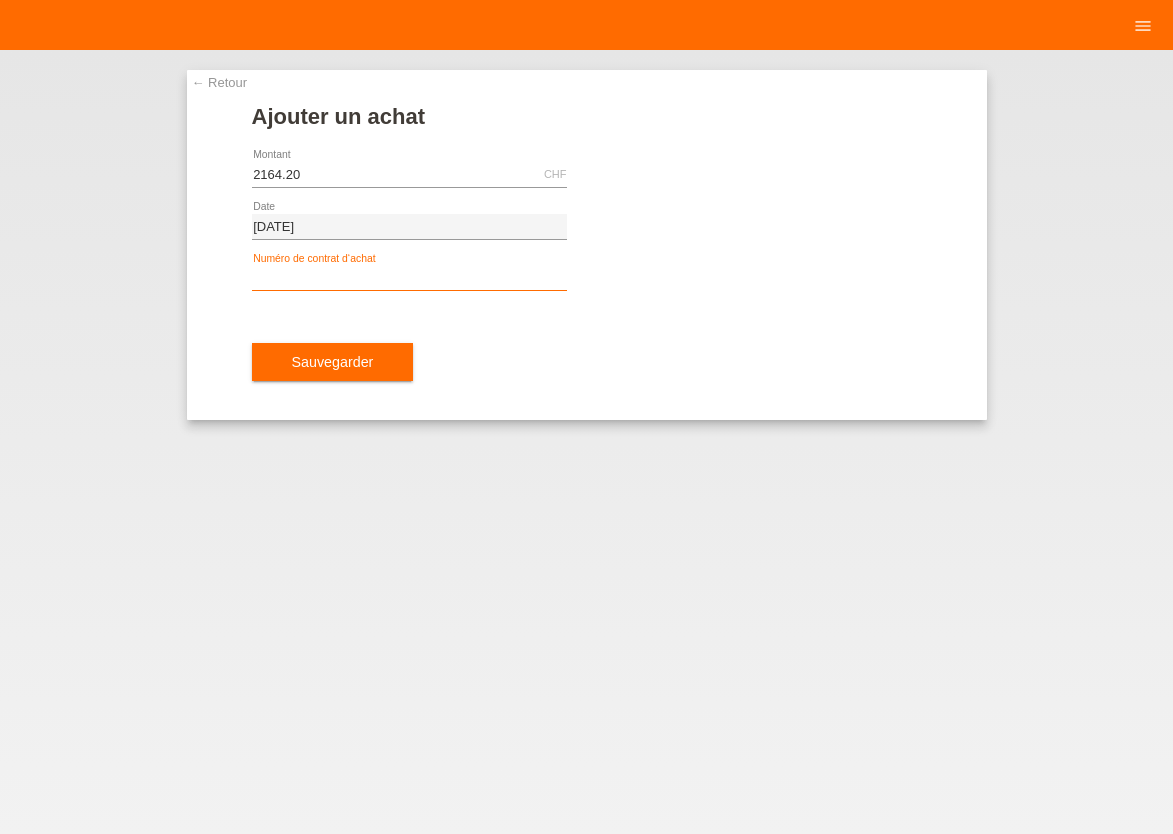 click at bounding box center [409, 278] 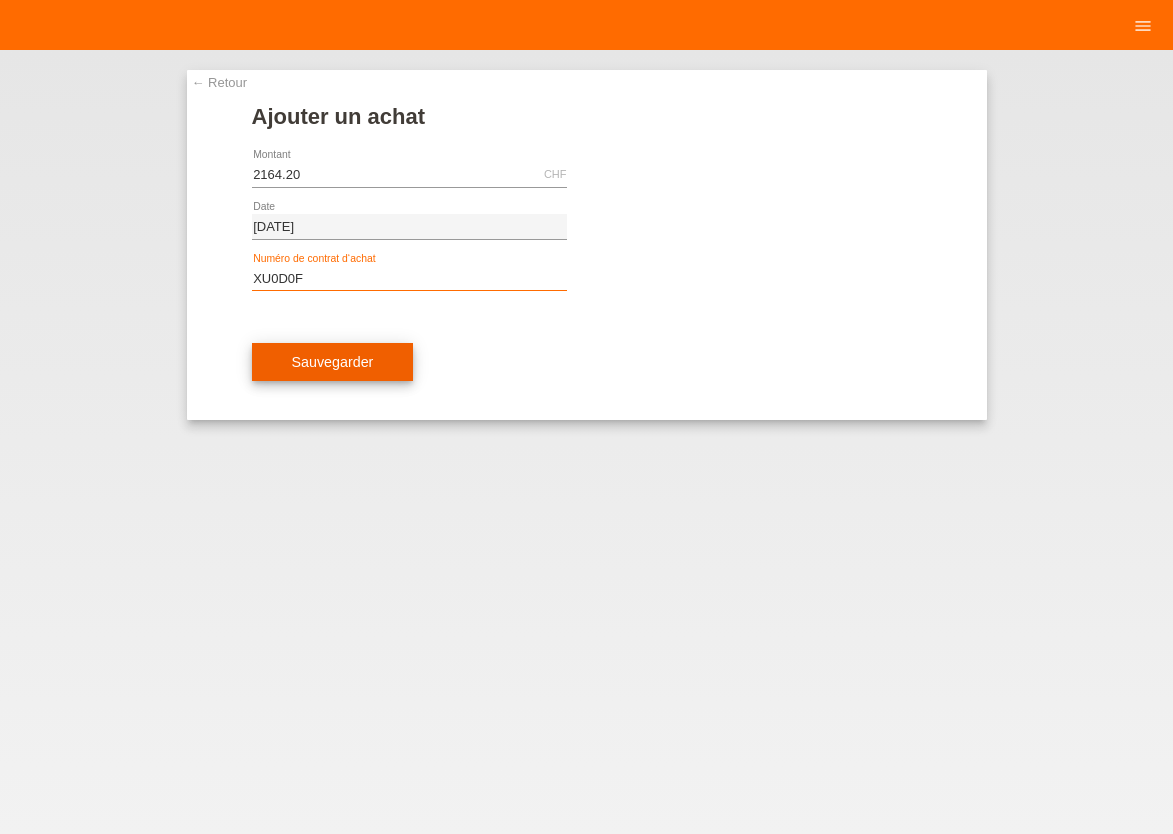 type on "XU0D0F" 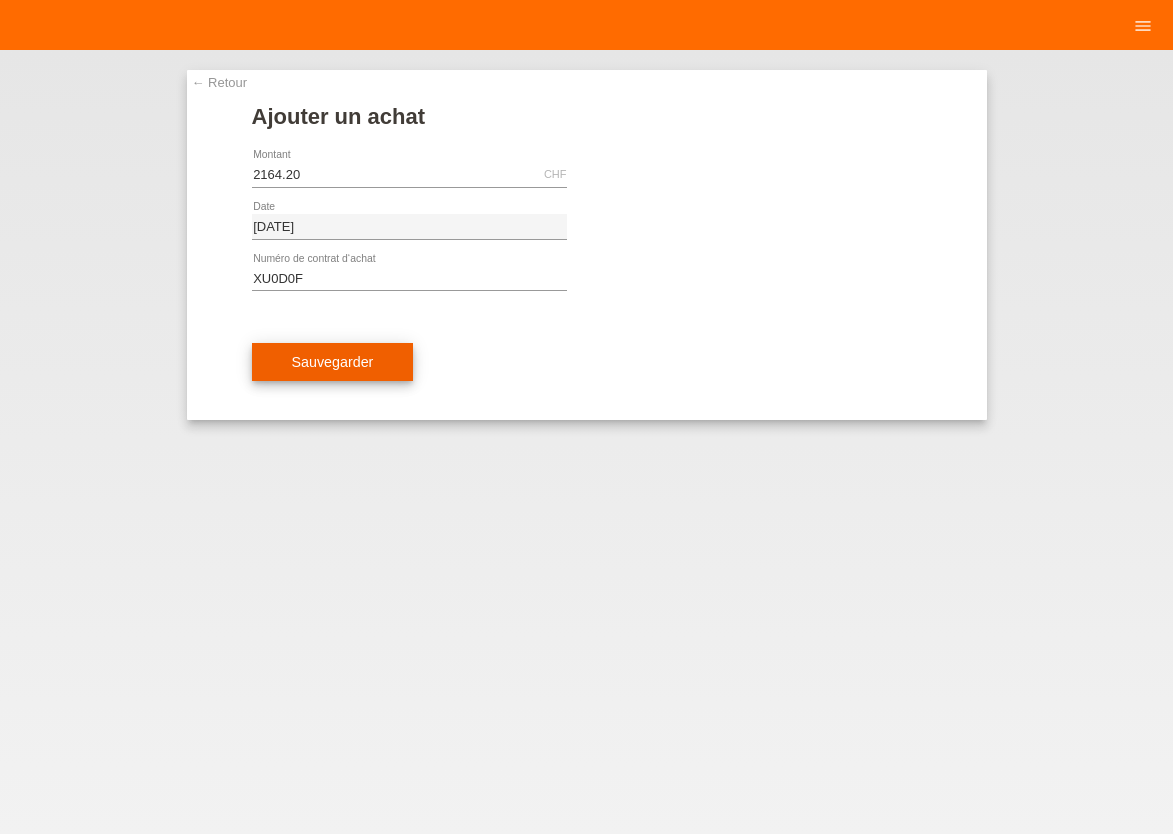 click on "Sauvegarder" at bounding box center [333, 362] 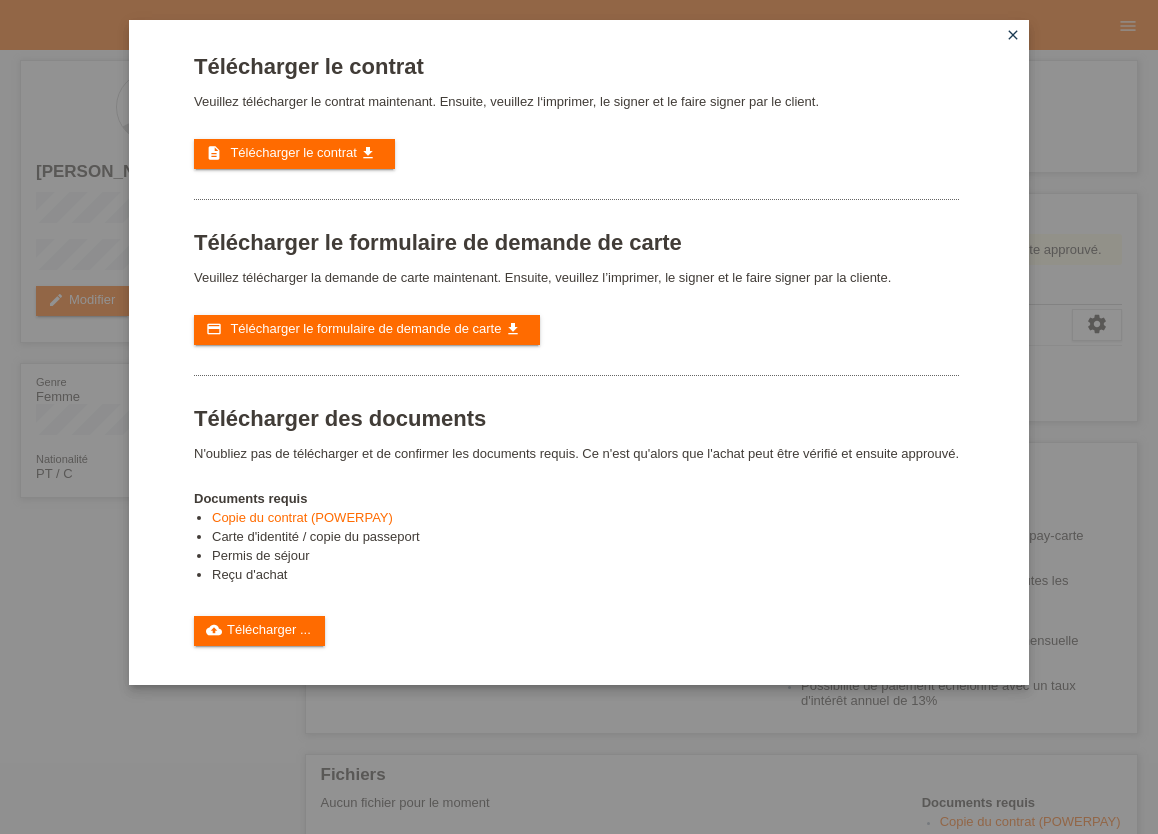scroll, scrollTop: 0, scrollLeft: 0, axis: both 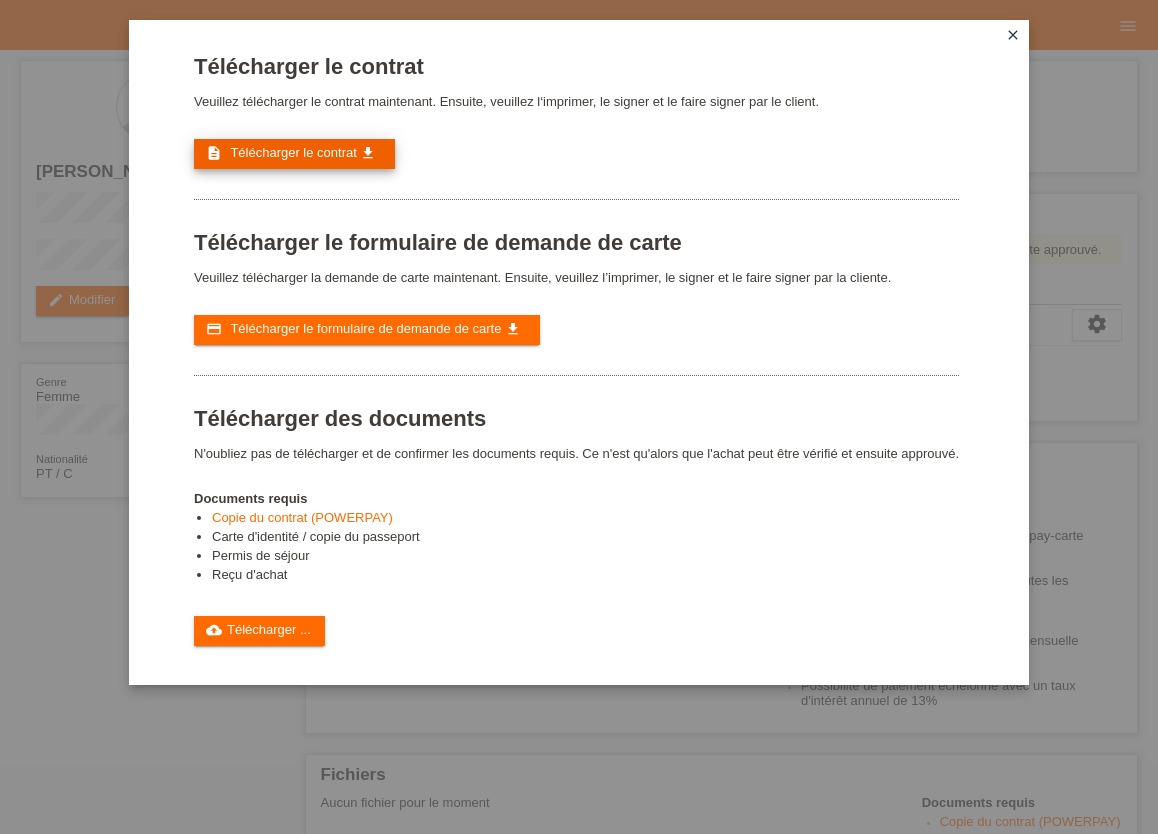 click on "Télécharger le contrat" at bounding box center [293, 152] 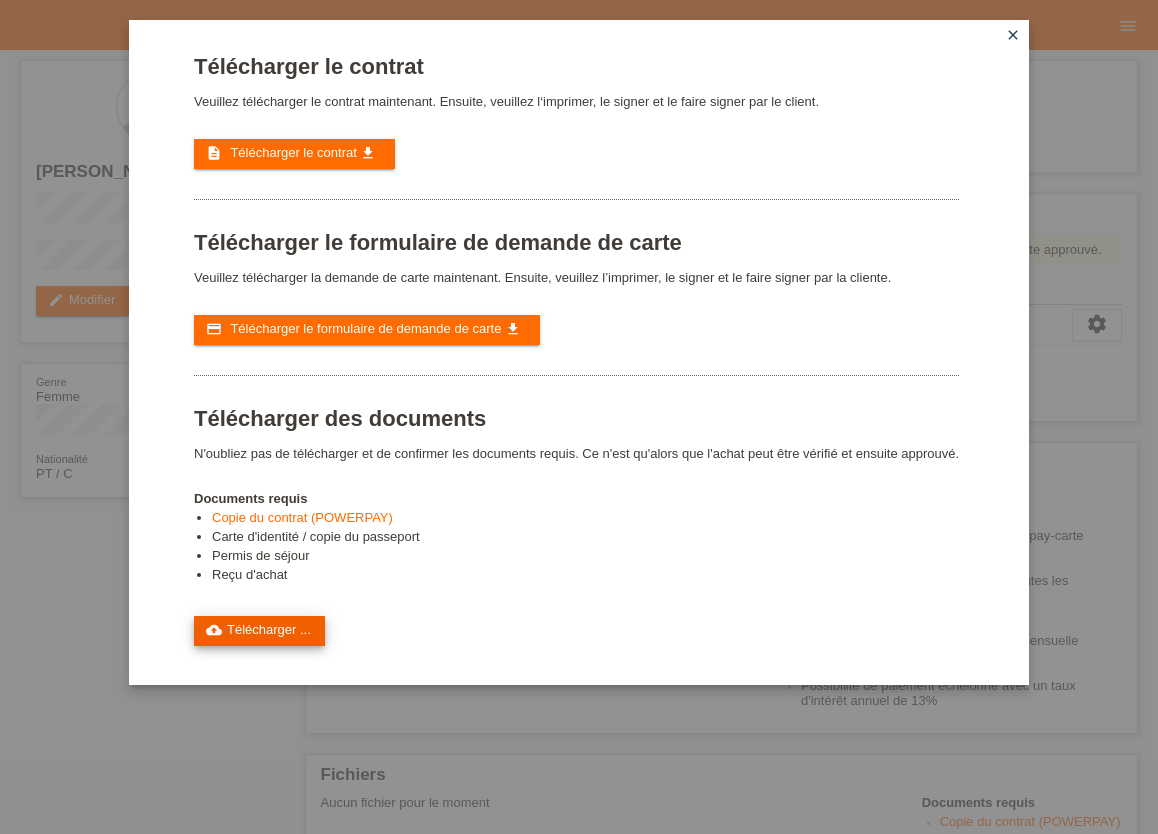 click on "cloud_upload  Télécharger ..." at bounding box center [259, 631] 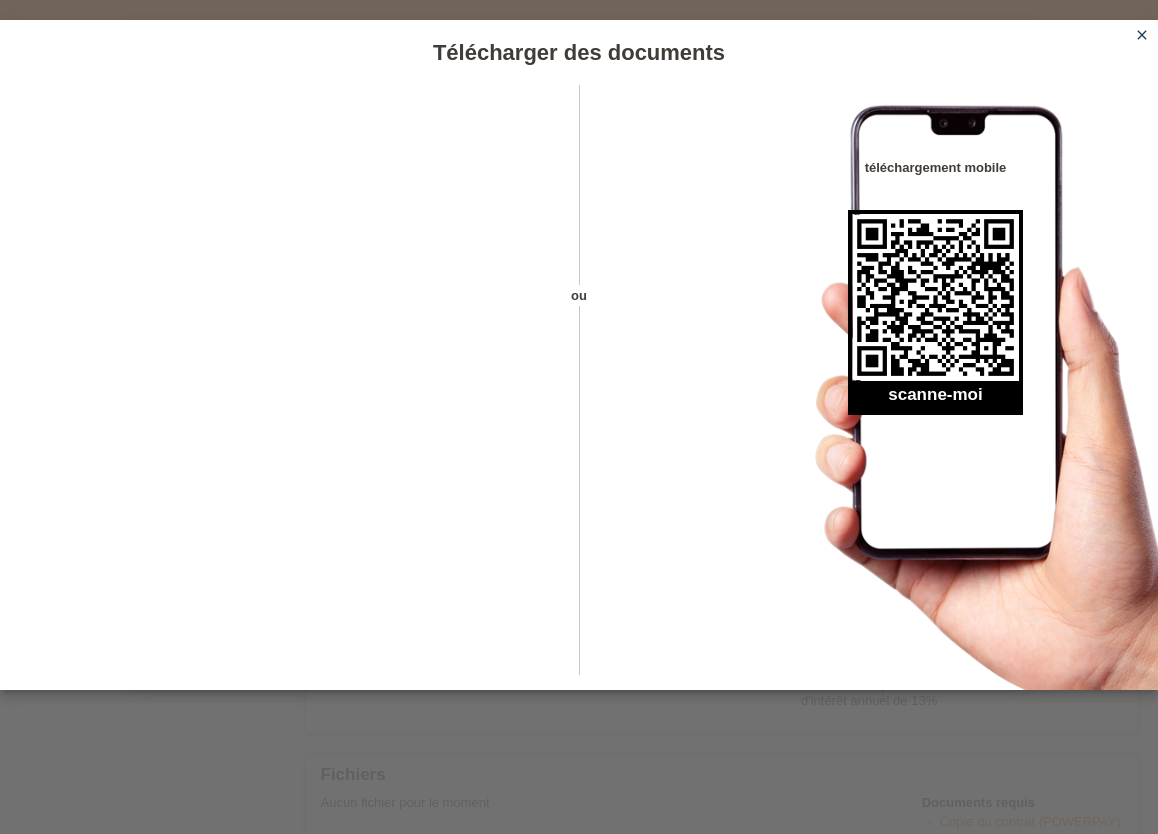 click on "close" at bounding box center [1142, 35] 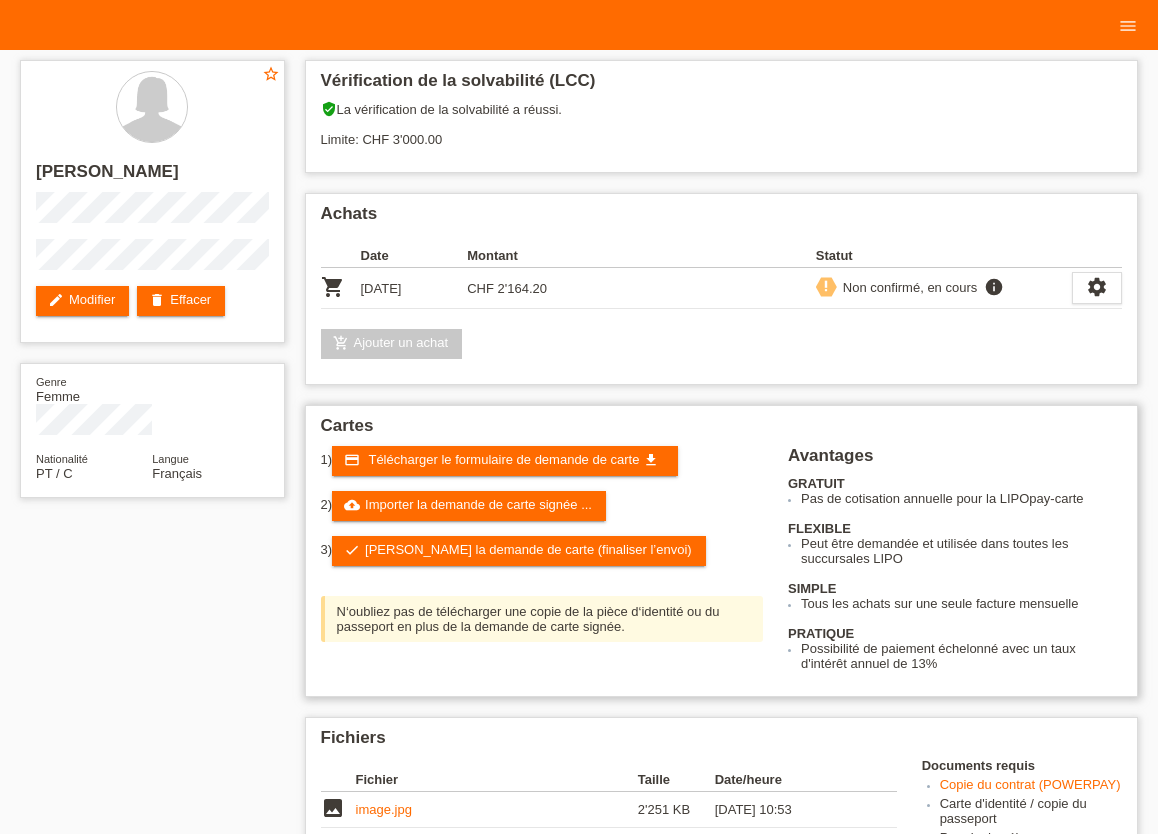 scroll, scrollTop: 0, scrollLeft: 0, axis: both 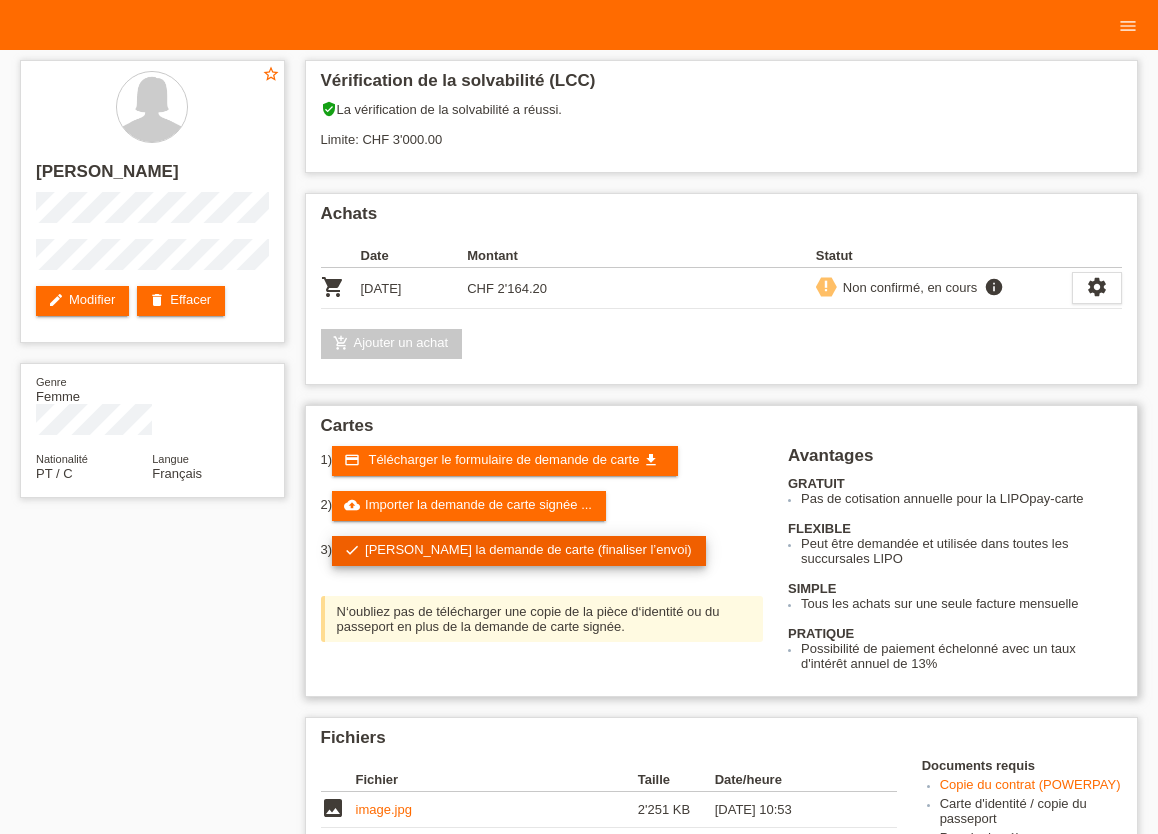 click on "check  Soumettre la demande de carte (finaliser l’envoi)" at bounding box center [519, 551] 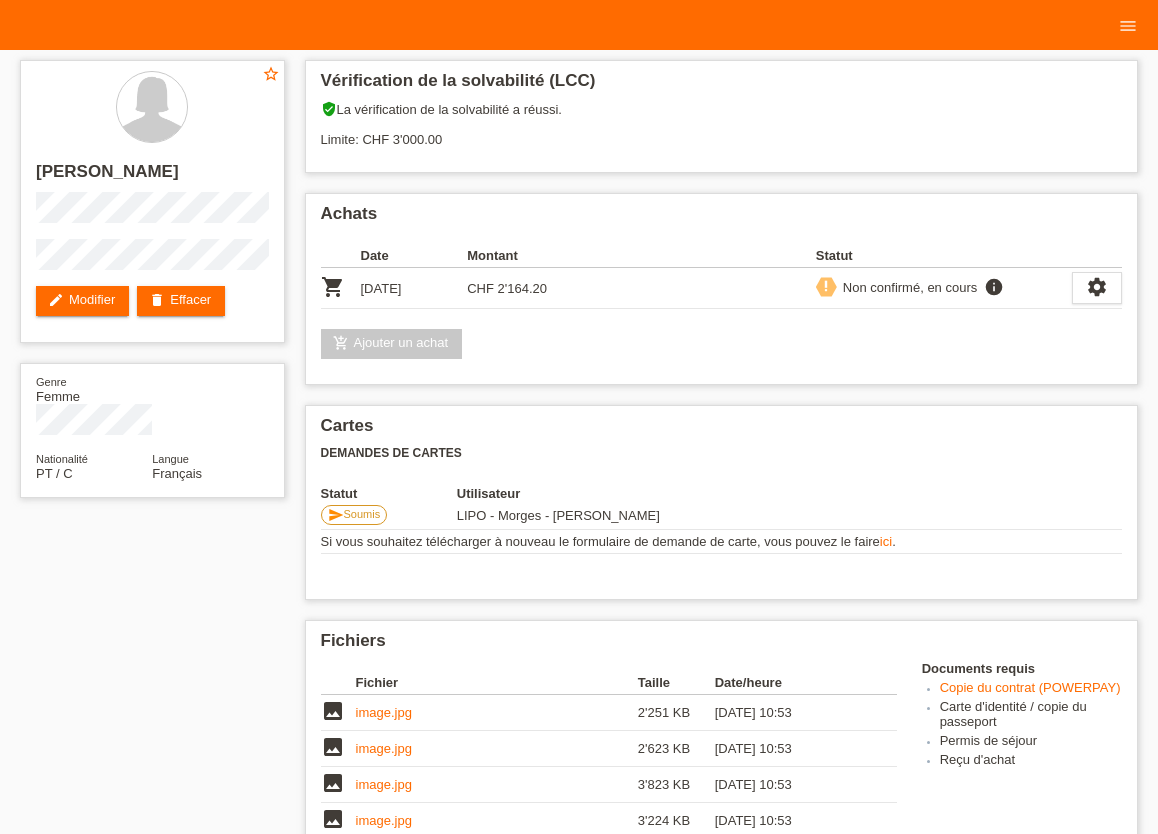 scroll, scrollTop: 0, scrollLeft: 0, axis: both 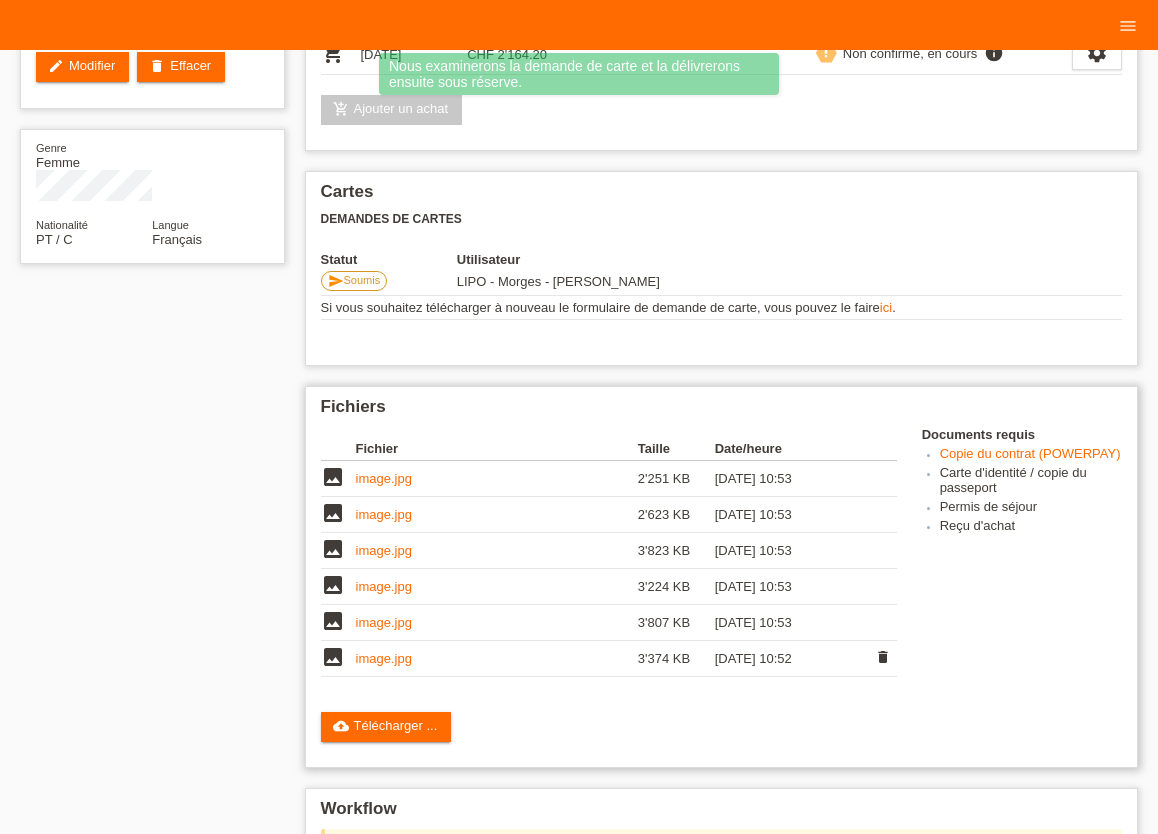 click on "image.jpg" at bounding box center [384, 658] 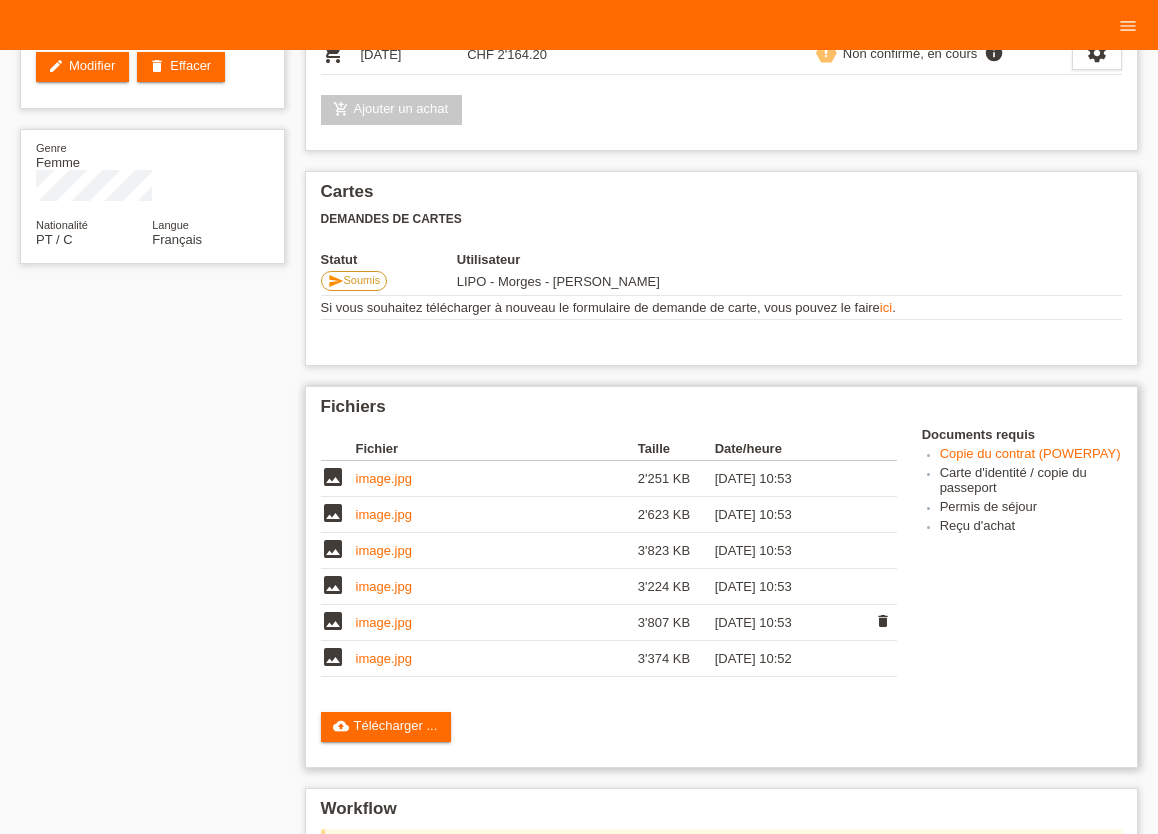 click on "image.jpg" at bounding box center [384, 622] 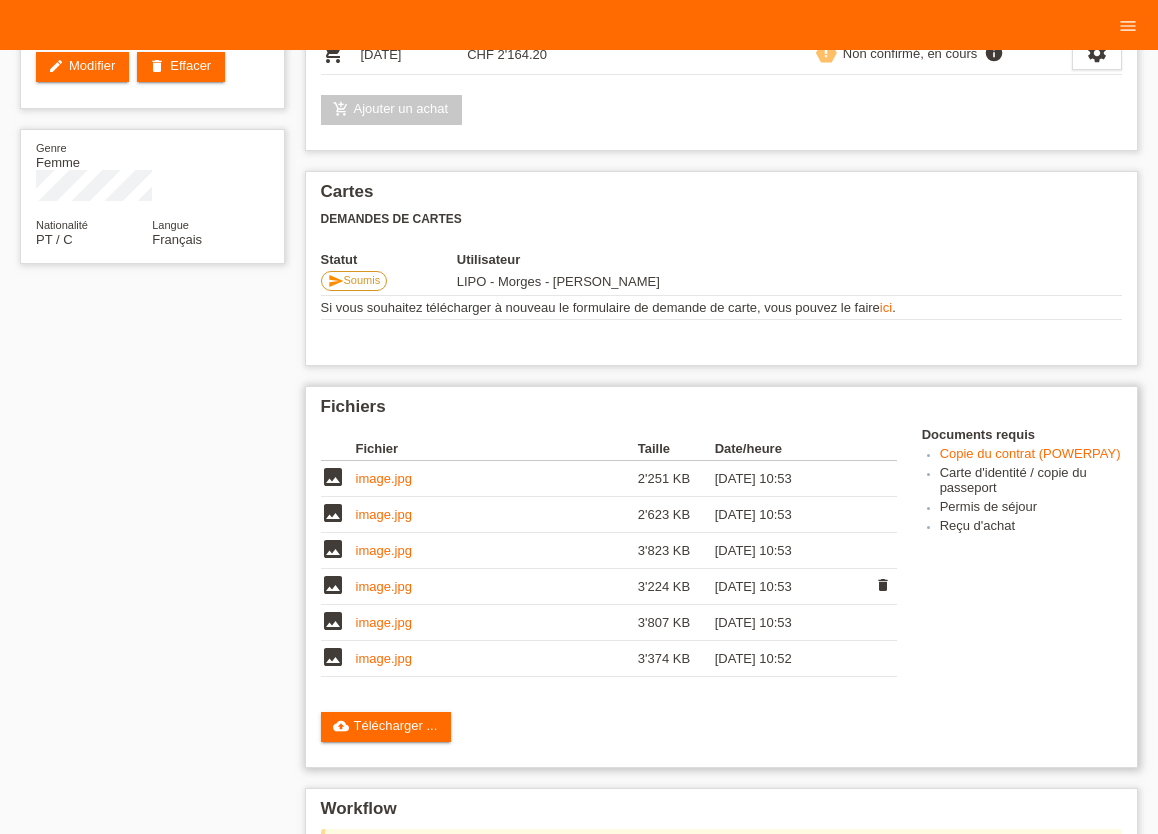 click on "image.jpg" at bounding box center [384, 586] 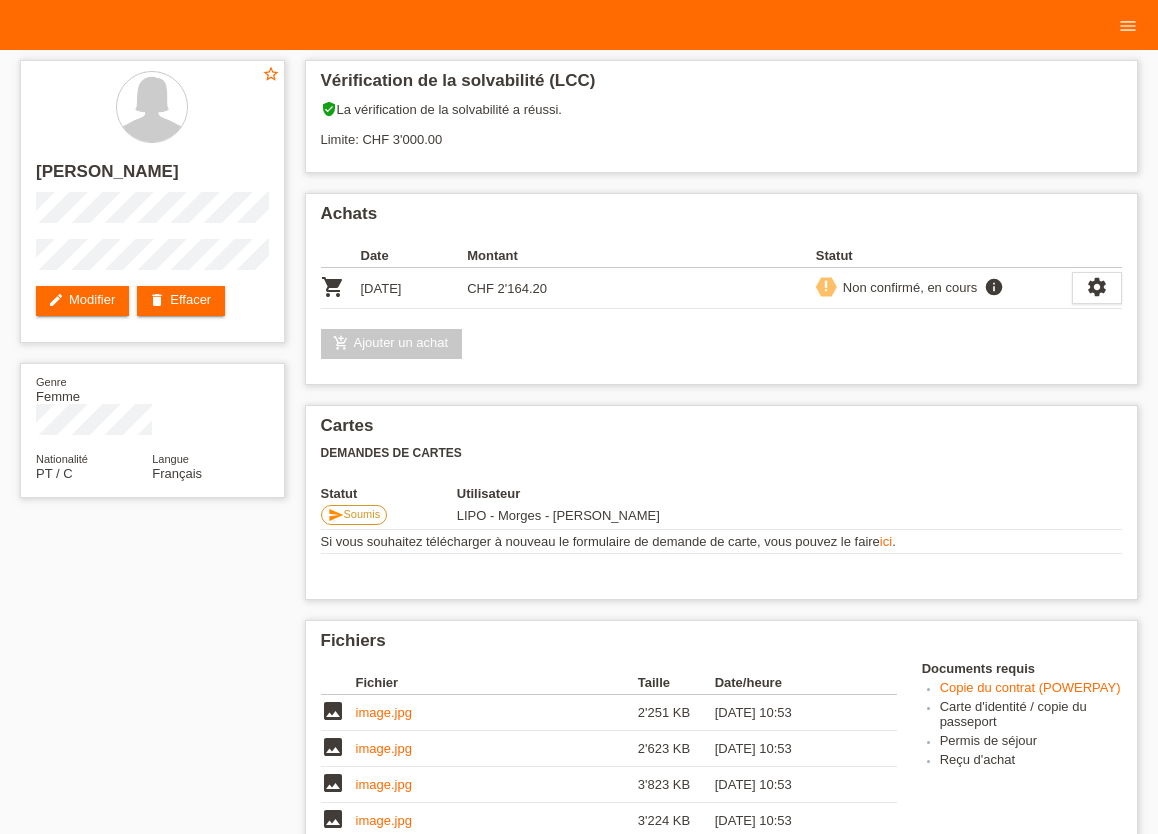 scroll, scrollTop: 0, scrollLeft: 0, axis: both 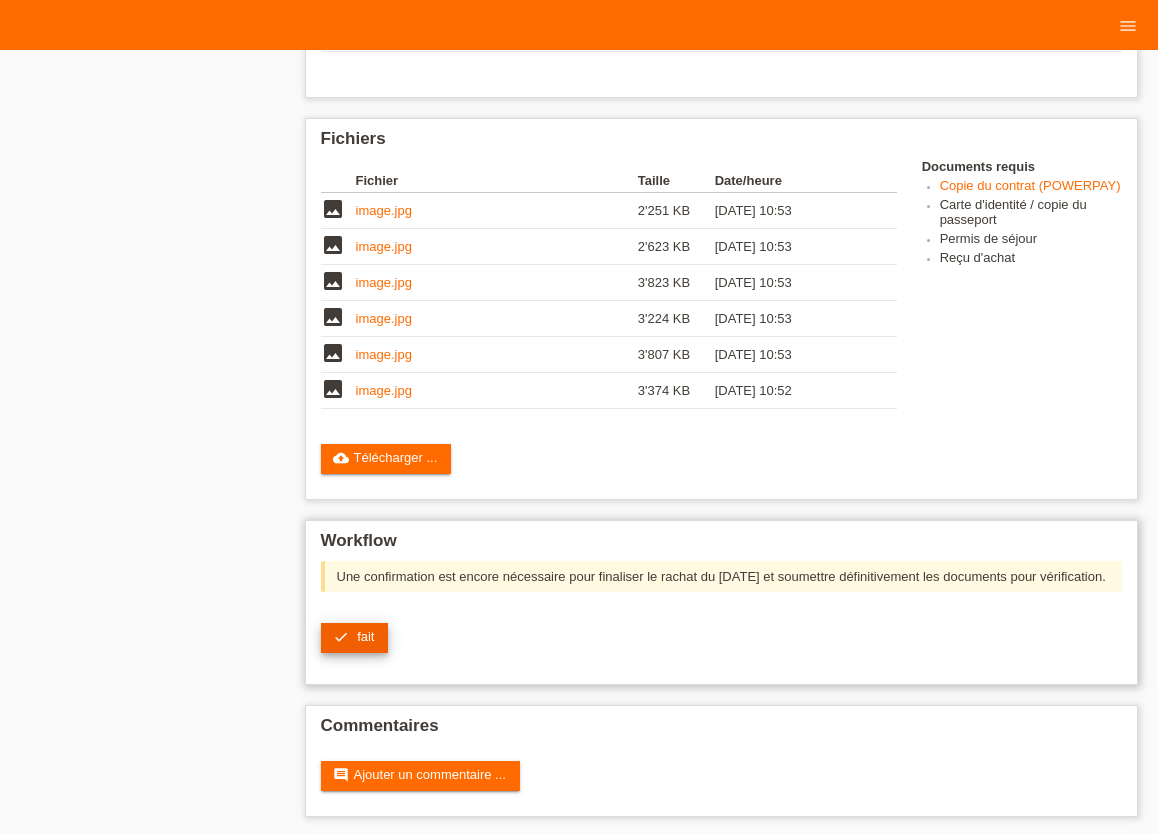click on "check" at bounding box center (341, 637) 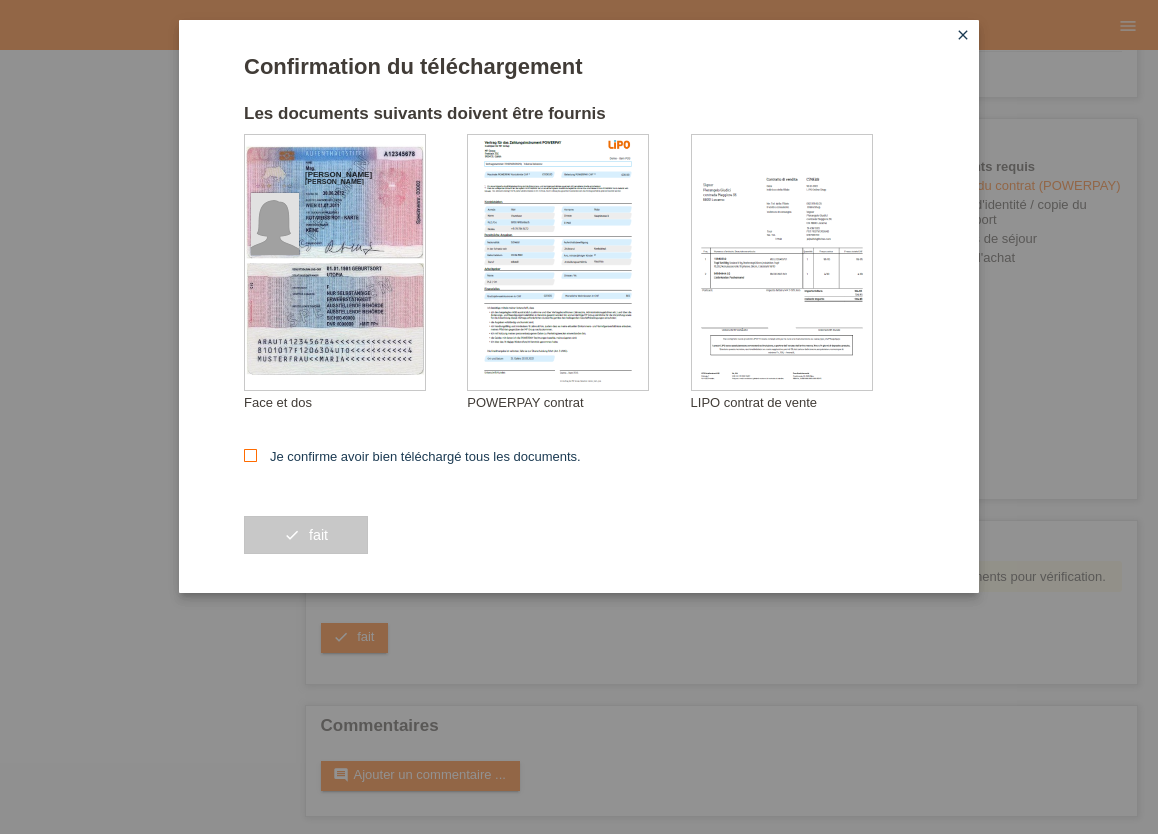 click at bounding box center [250, 455] 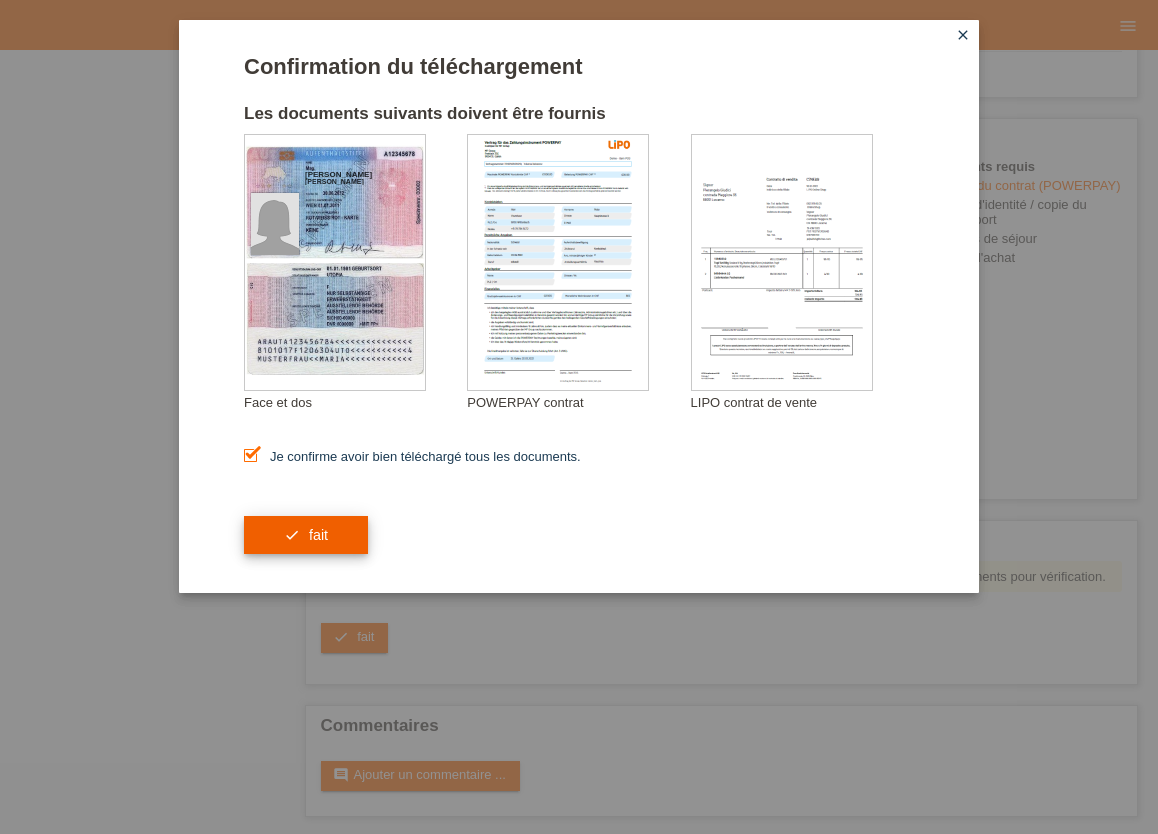 click on "check   fait" at bounding box center [306, 535] 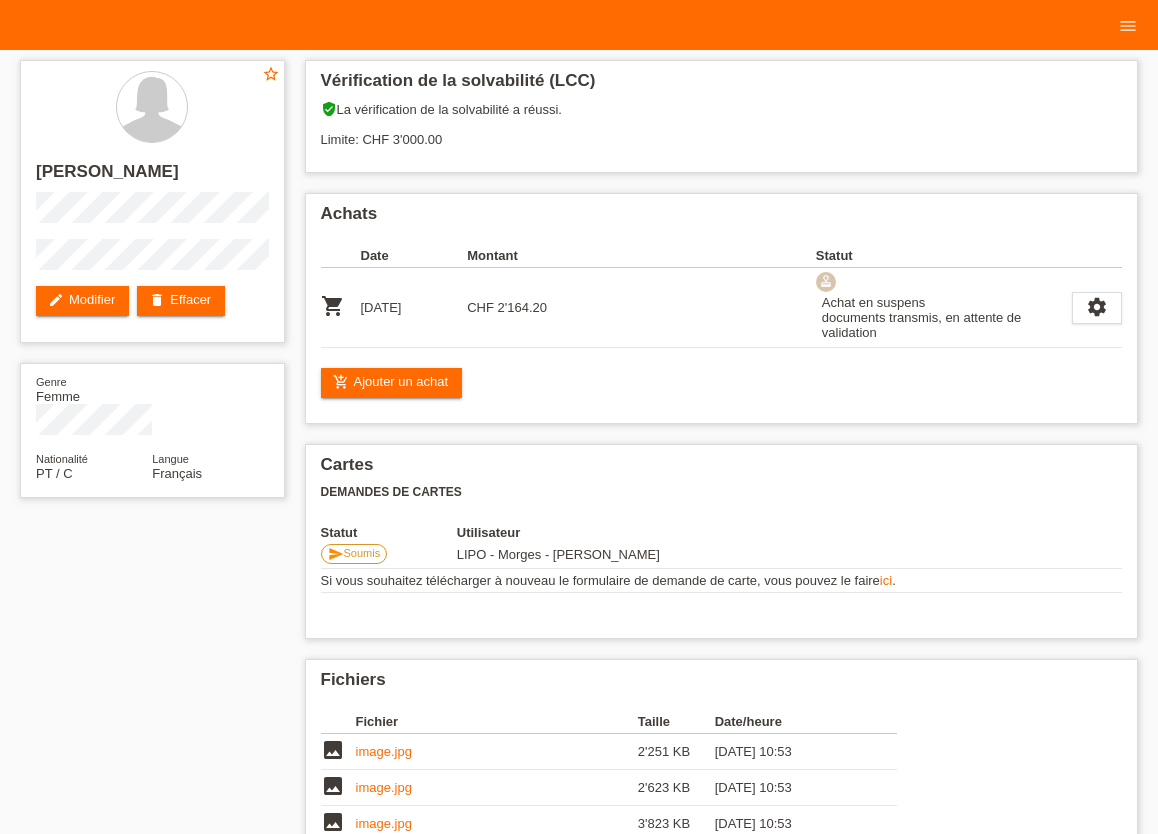 scroll, scrollTop: 0, scrollLeft: 0, axis: both 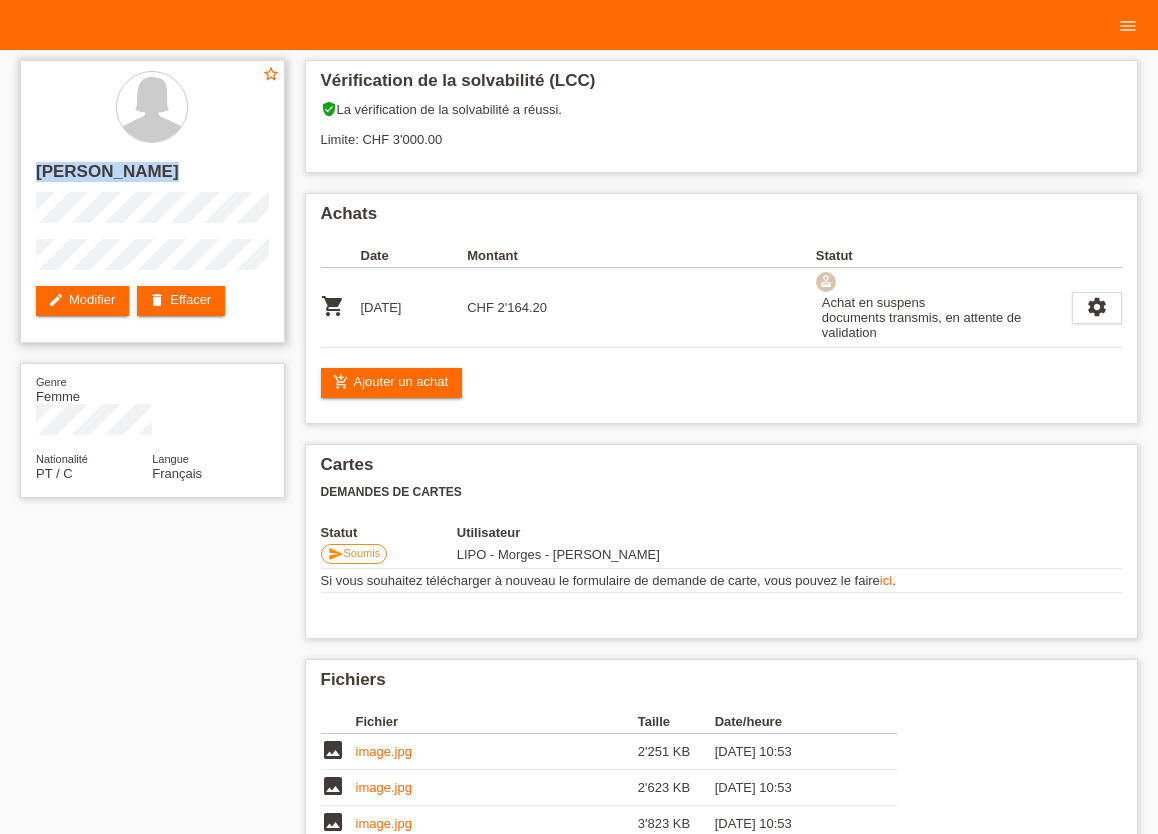 click on "star_border
[PERSON_NAME]
edit  Modifier
delete  Effacer" at bounding box center [152, 201] 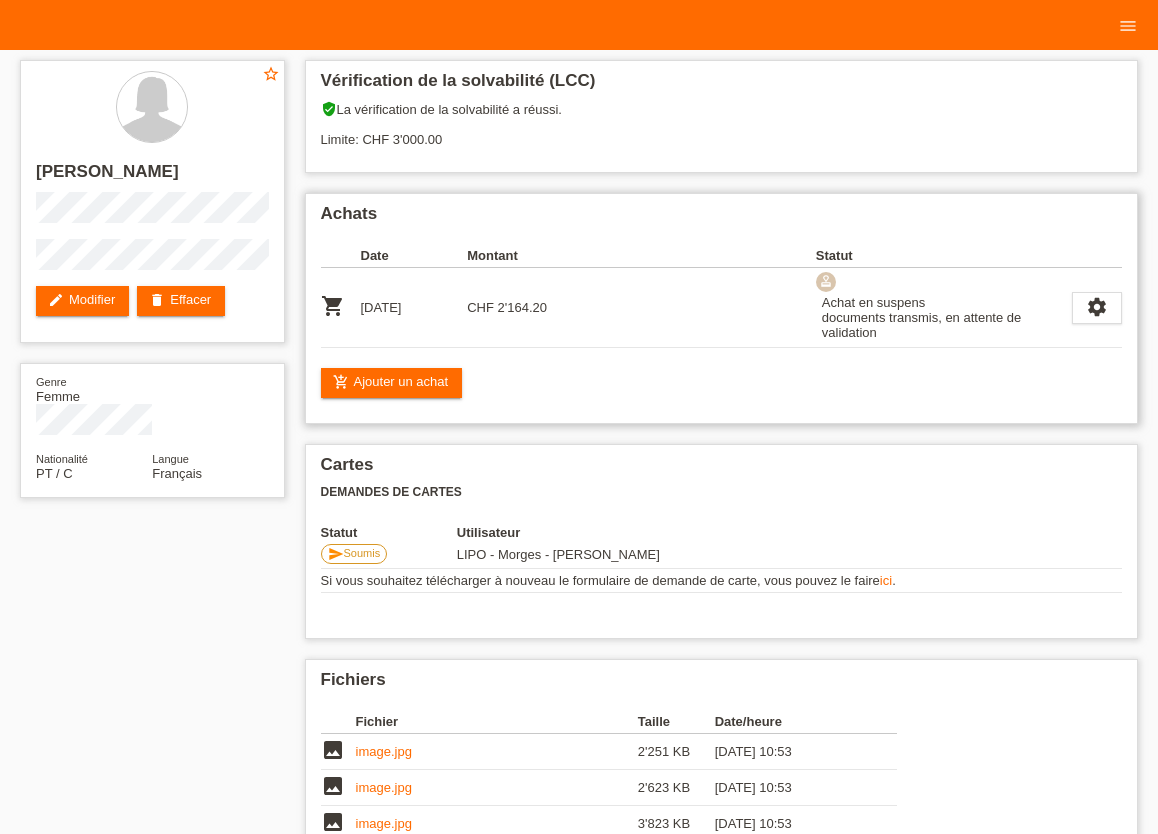 click on "Achats
Date
Montant
Statut
shopping_cart
[DATE]
CHF 2'164.20" at bounding box center [722, 308] 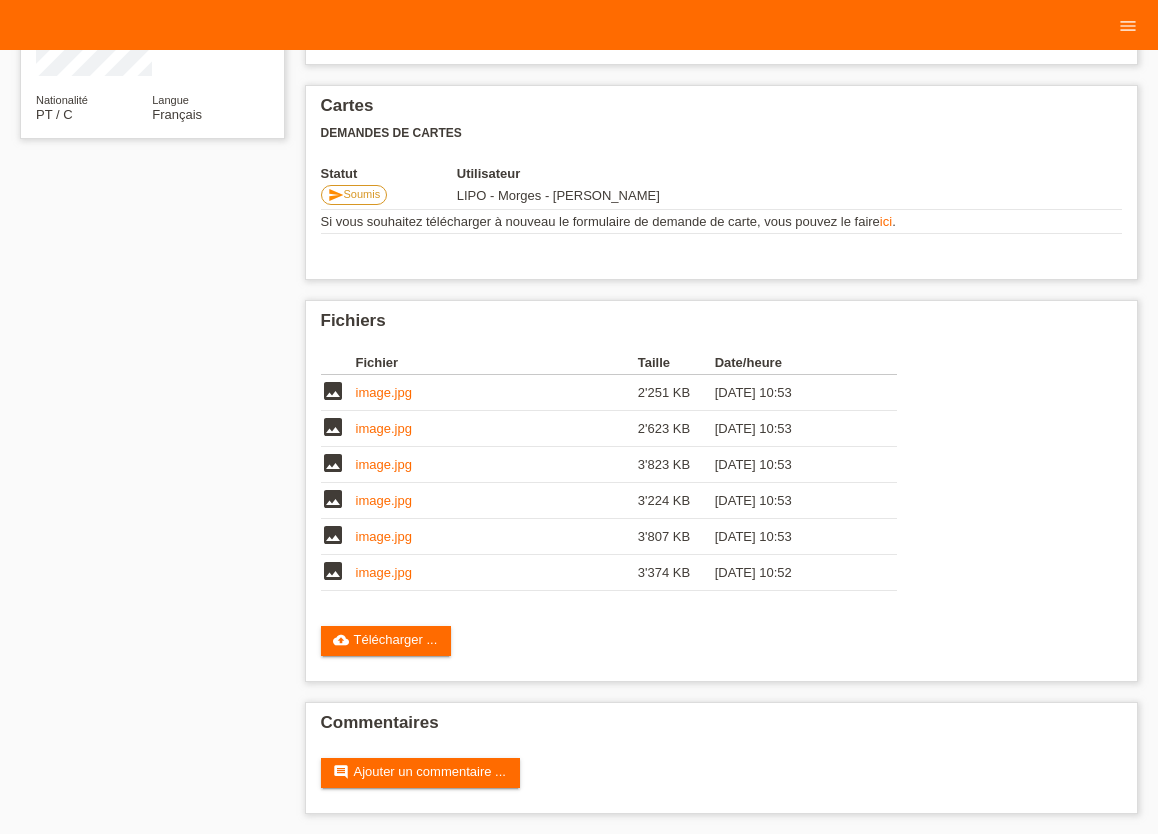 scroll, scrollTop: 0, scrollLeft: 0, axis: both 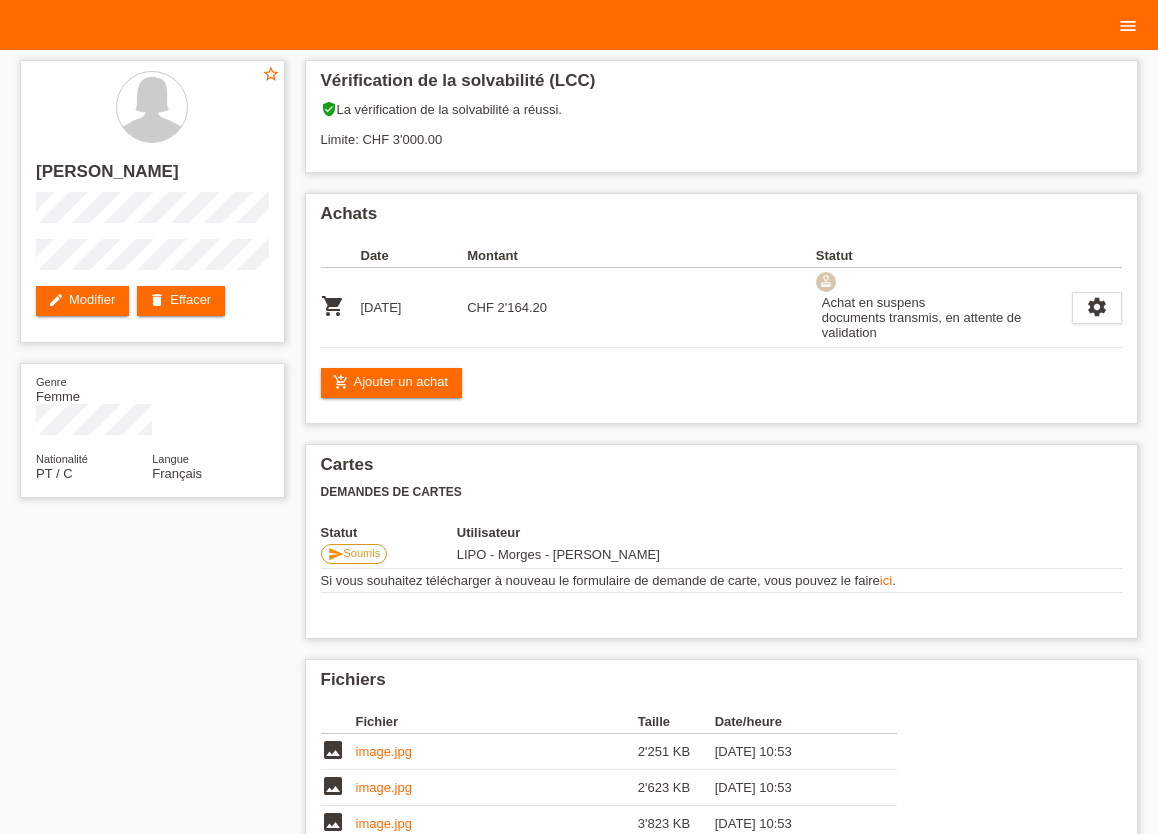 click on "menu" at bounding box center (1128, 26) 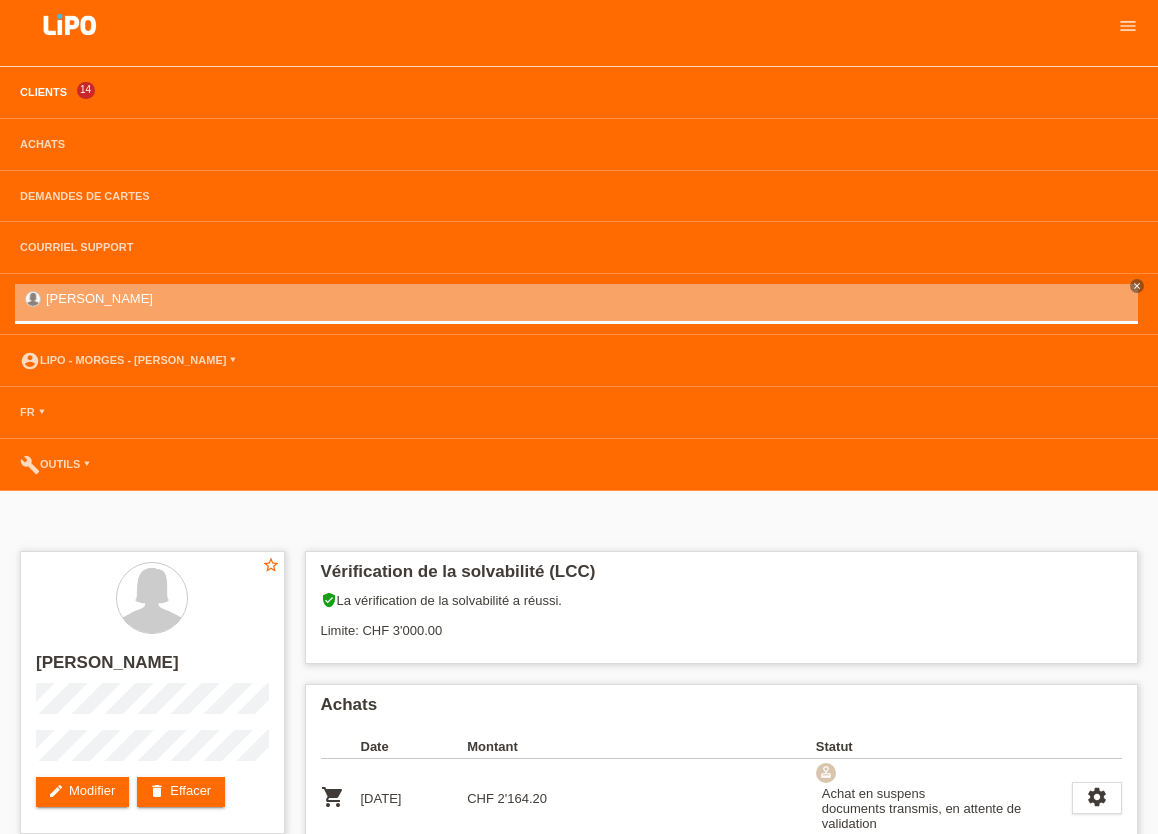 click on "Clients" at bounding box center [43, 92] 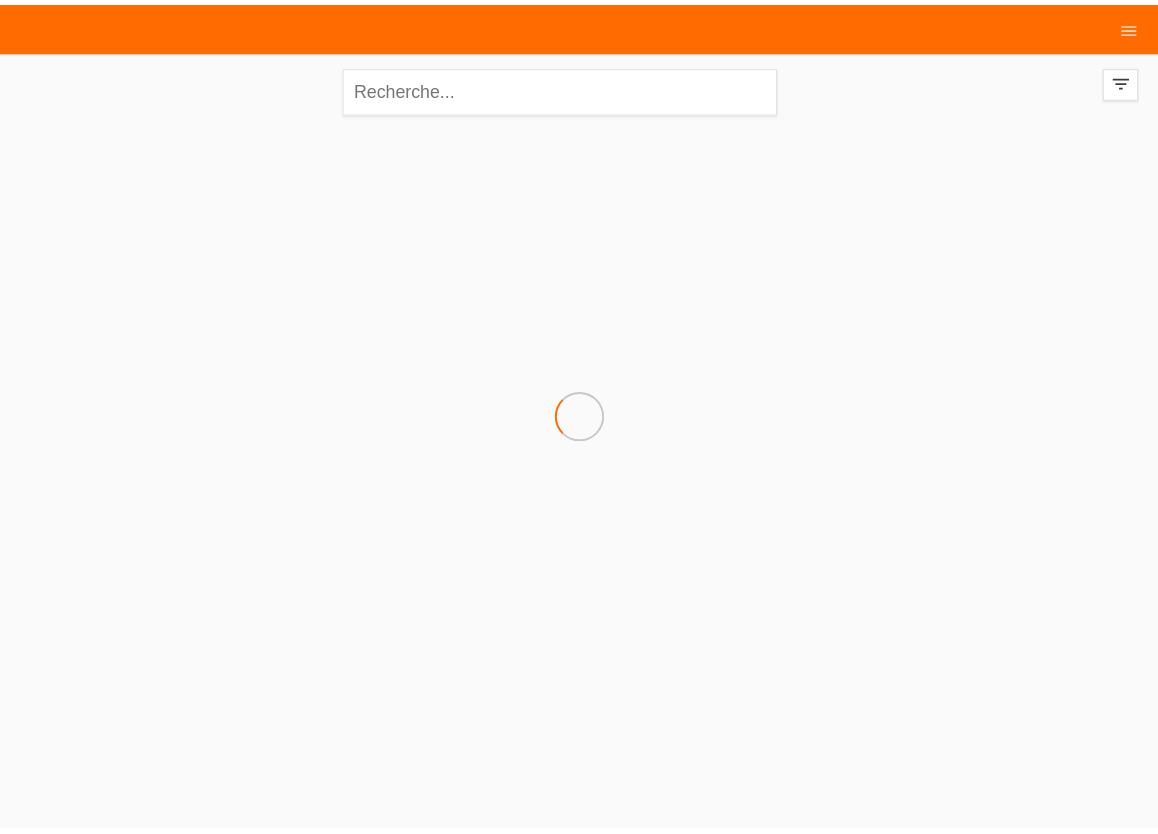 scroll, scrollTop: 0, scrollLeft: 0, axis: both 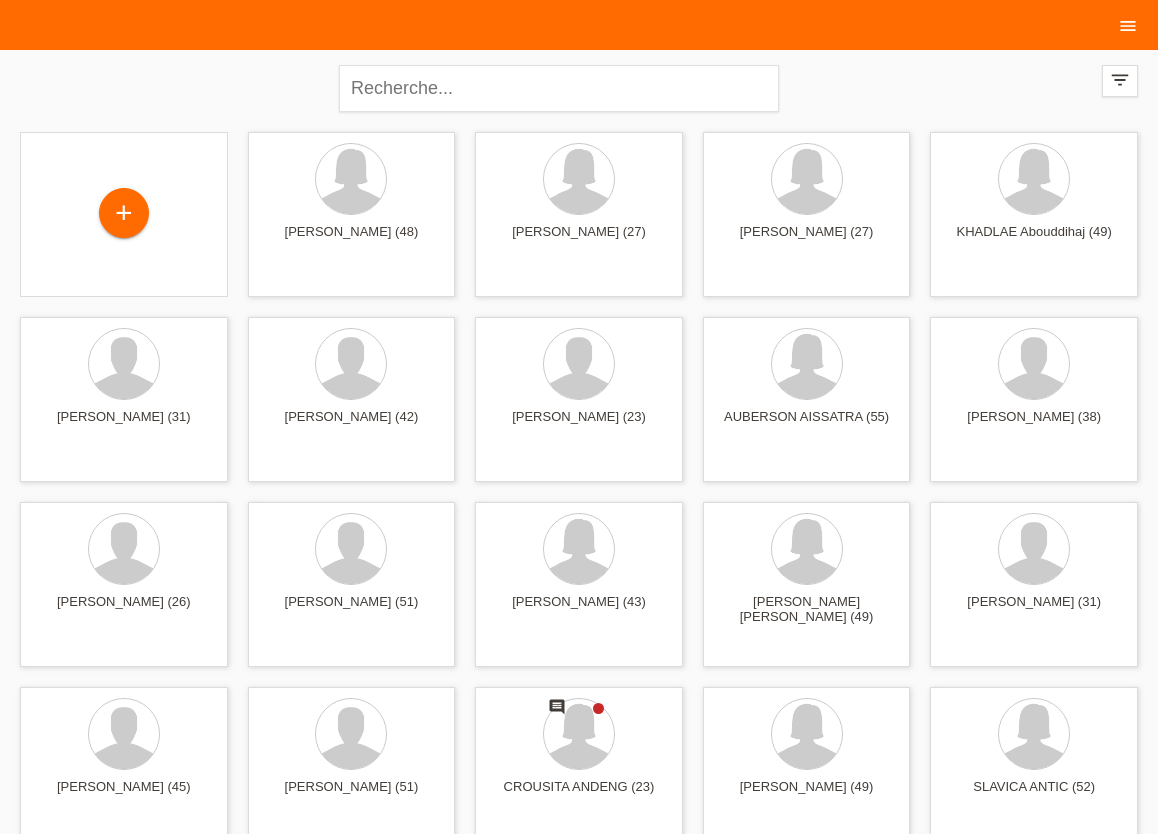 click on "menu" at bounding box center [1128, 25] 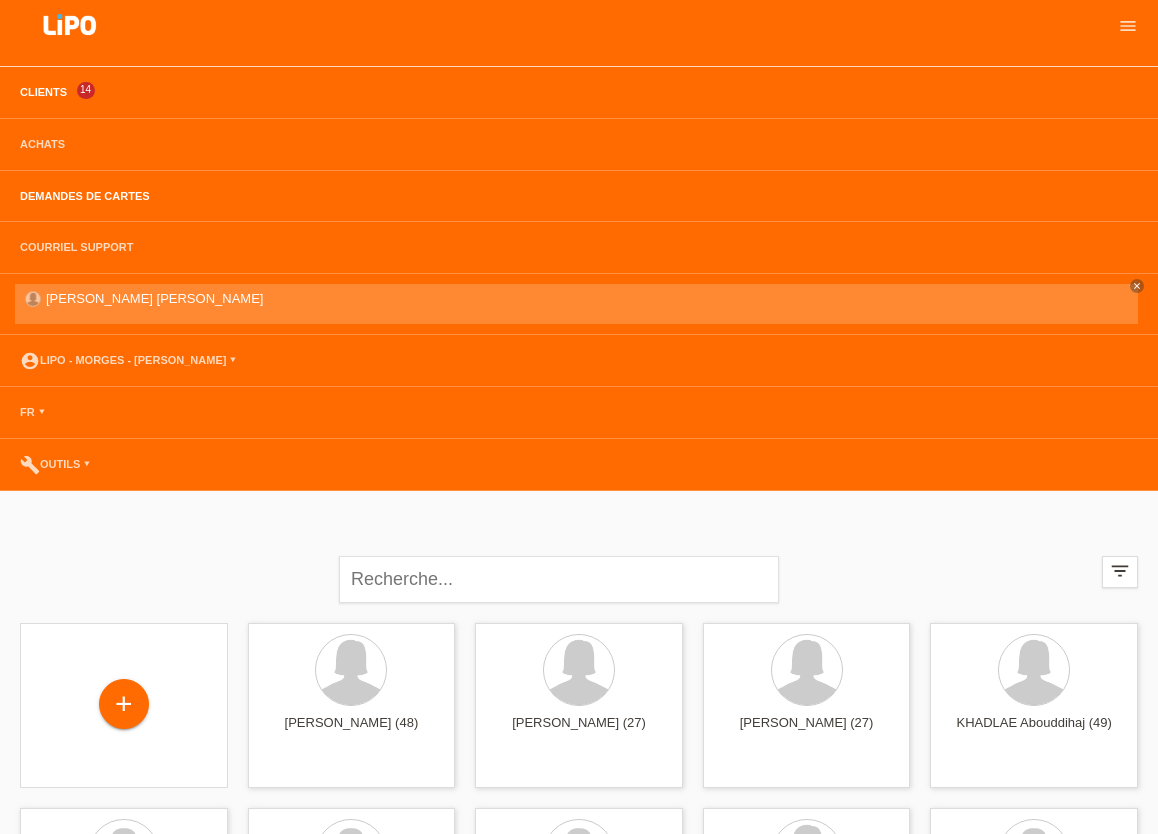 click on "Demandes de cartes" at bounding box center [85, 196] 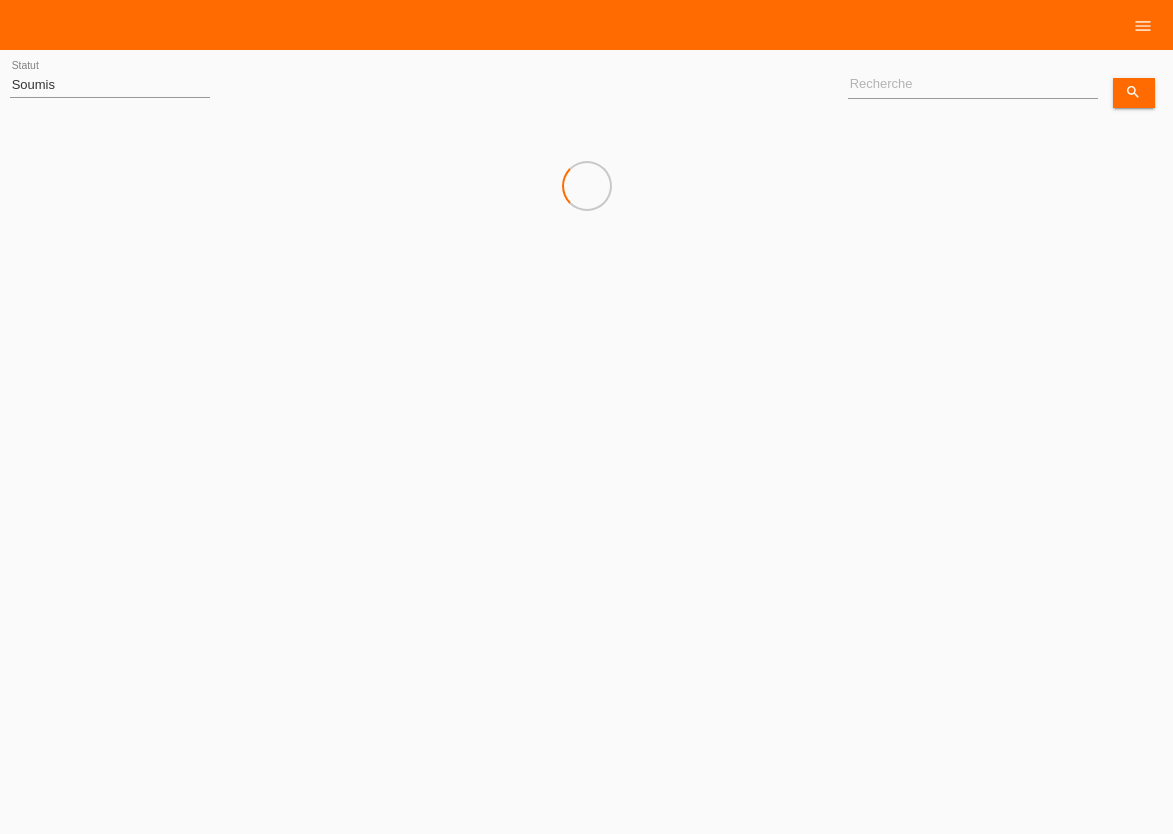 scroll, scrollTop: 0, scrollLeft: 0, axis: both 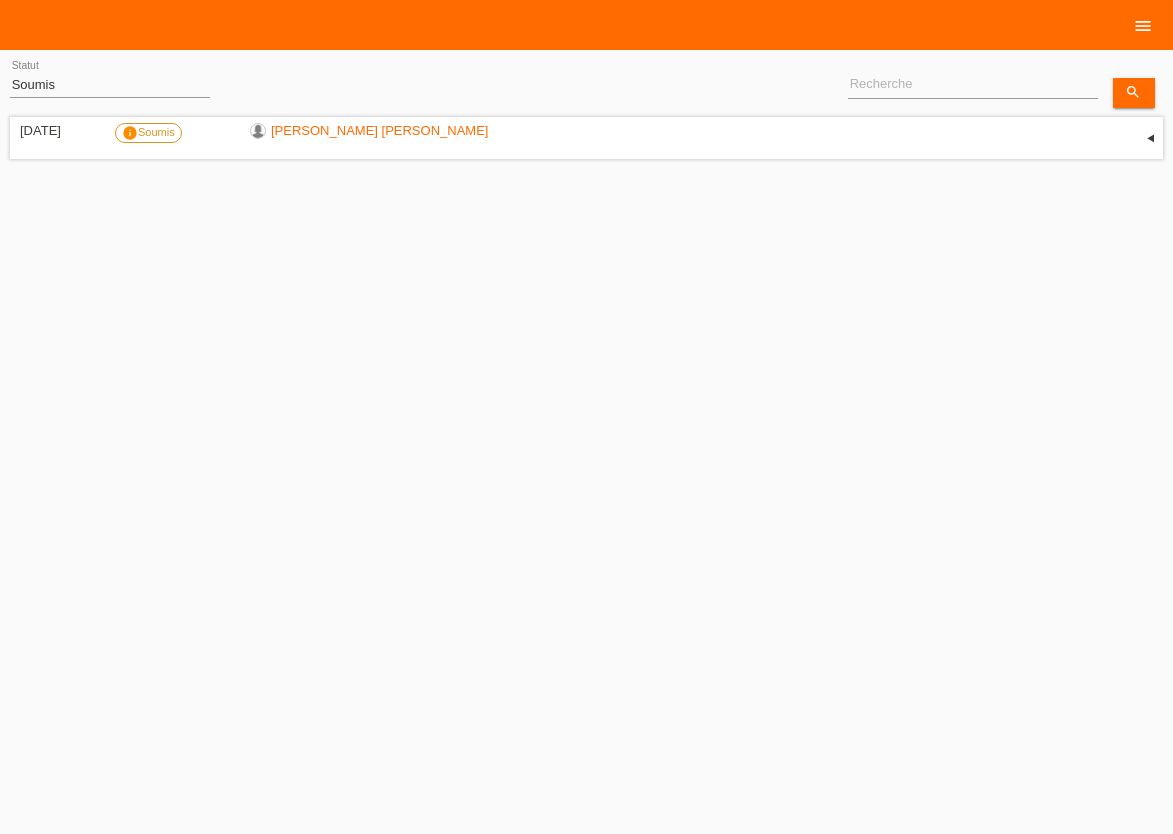 click on "menu" at bounding box center [1143, 26] 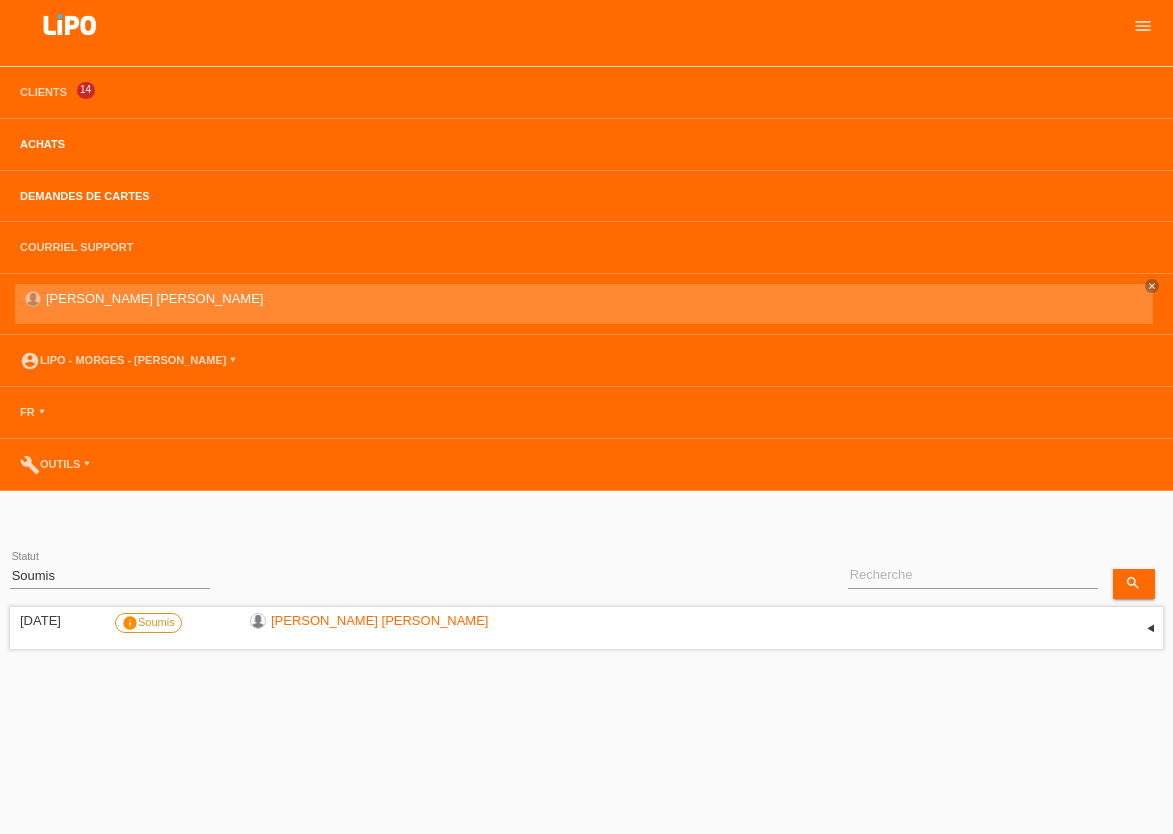 click on "Achats" at bounding box center [42, 144] 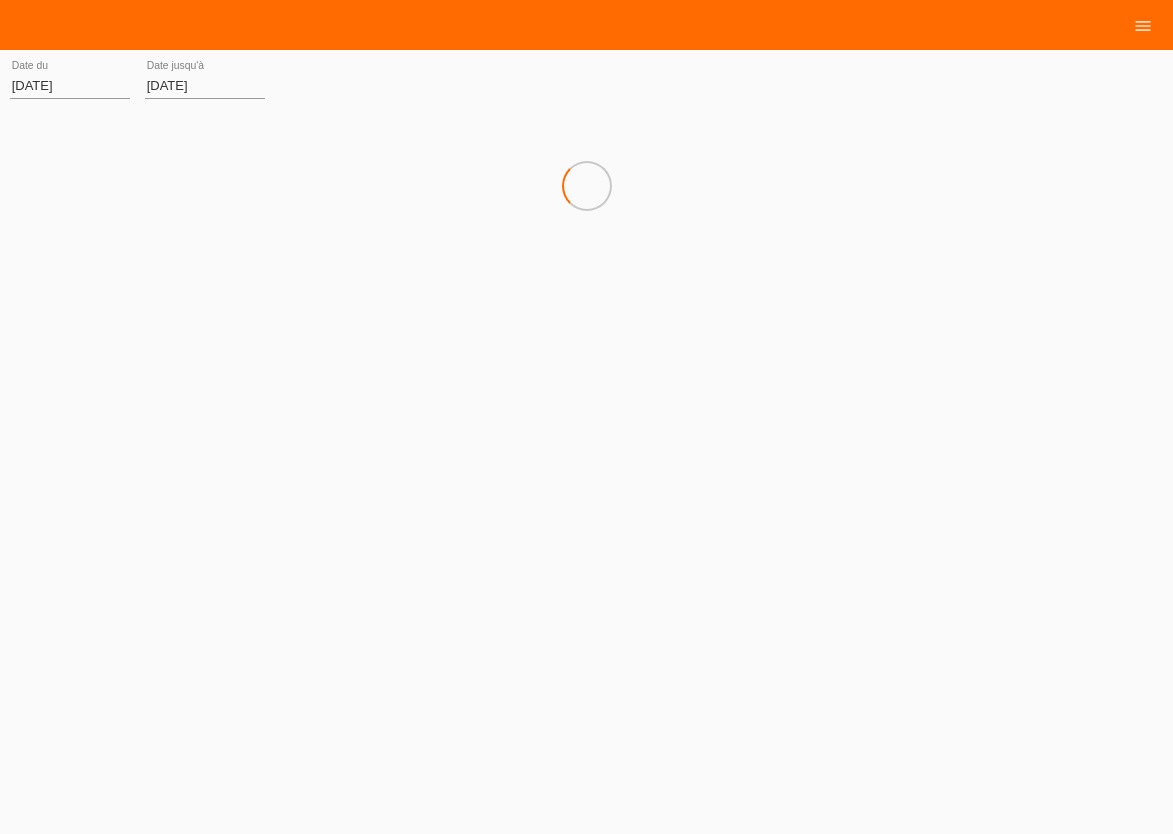 scroll, scrollTop: 0, scrollLeft: 0, axis: both 